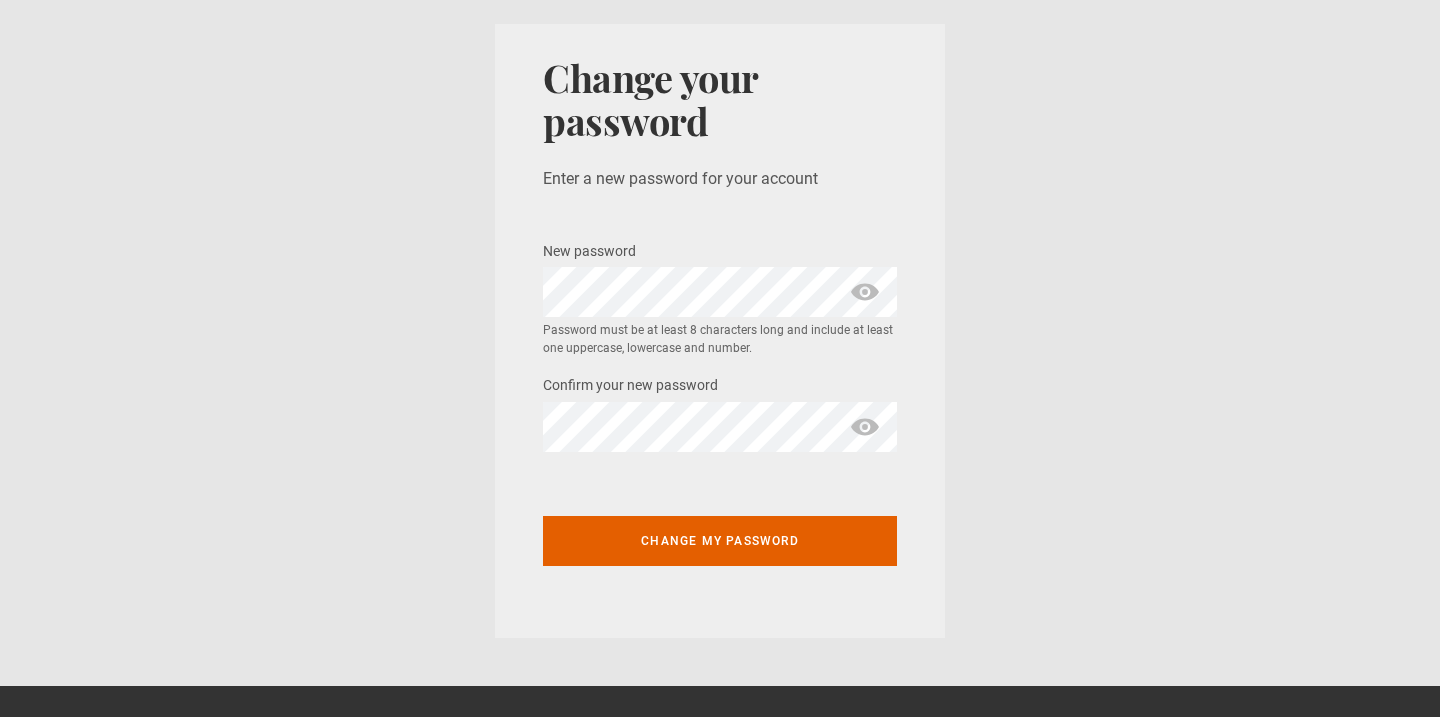 scroll, scrollTop: 0, scrollLeft: 0, axis: both 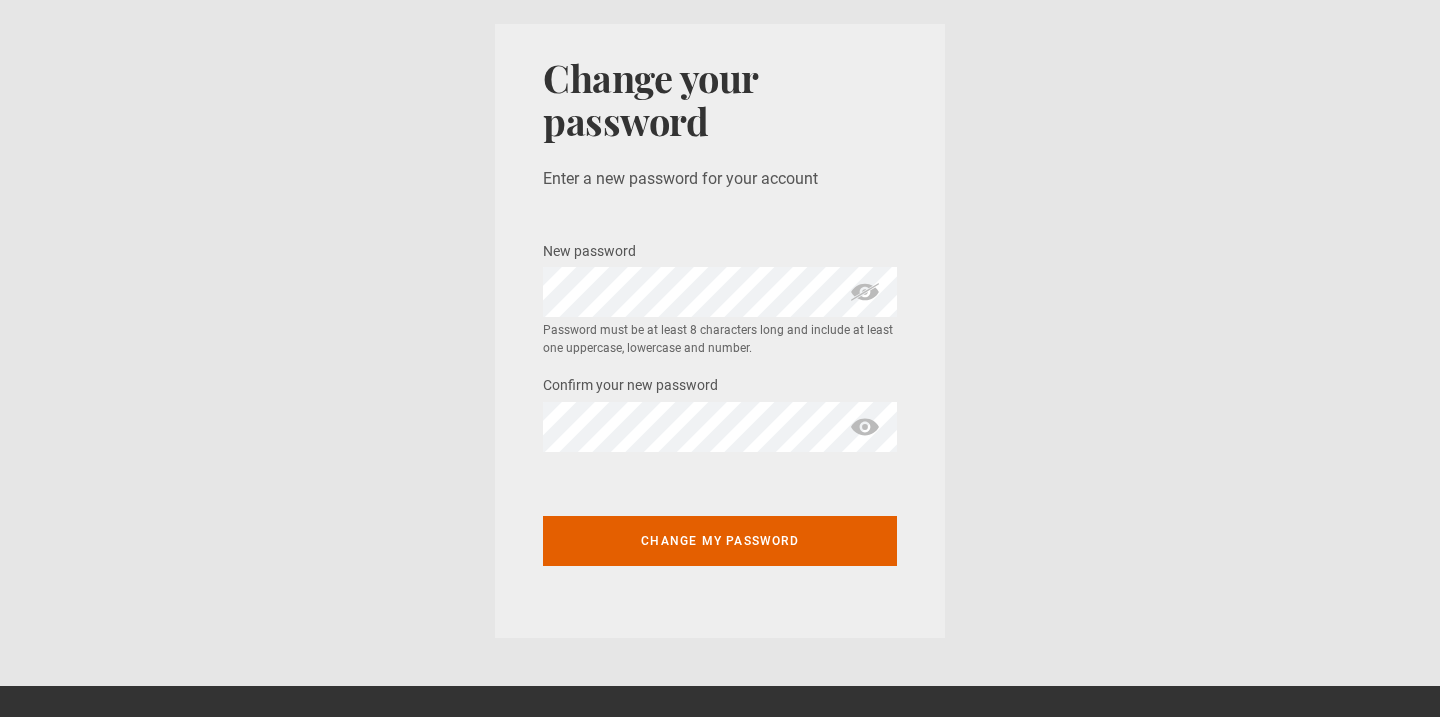click at bounding box center (865, 427) 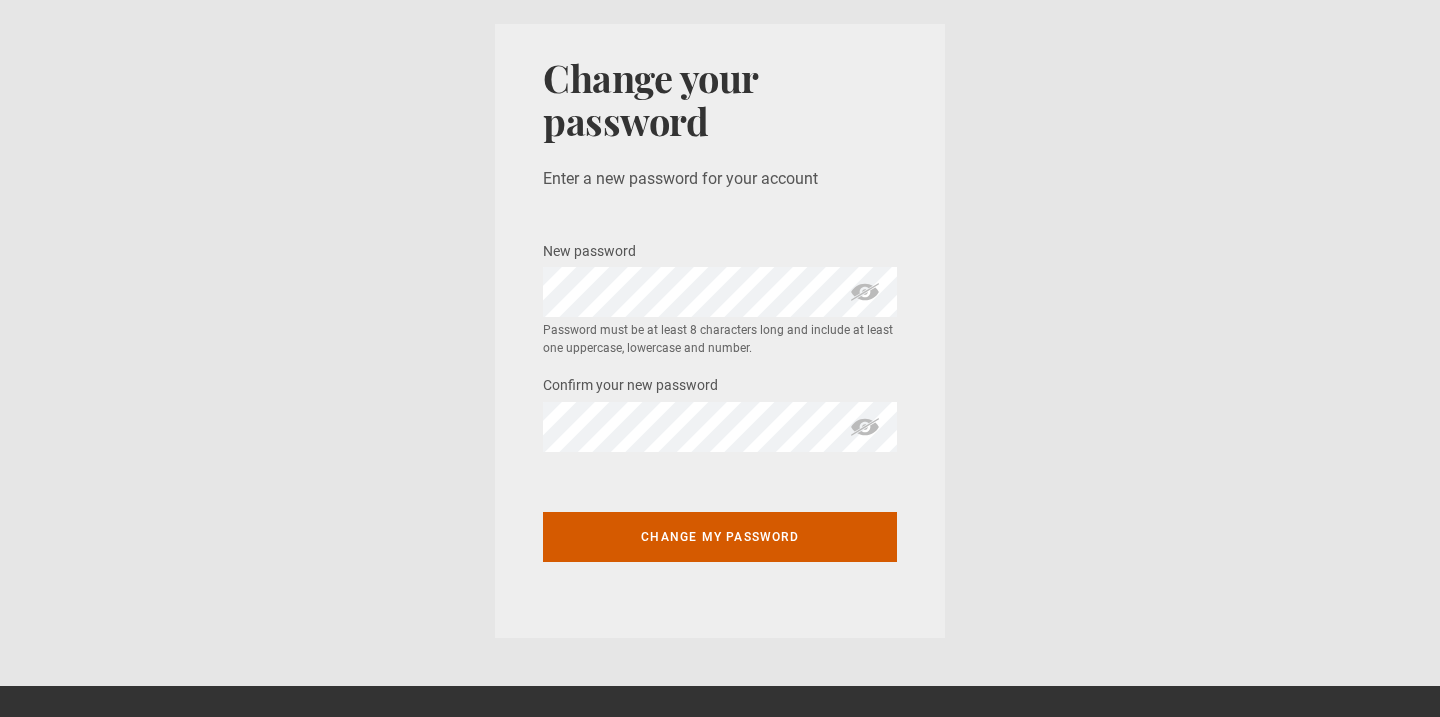 click on "Change my password" at bounding box center [720, 537] 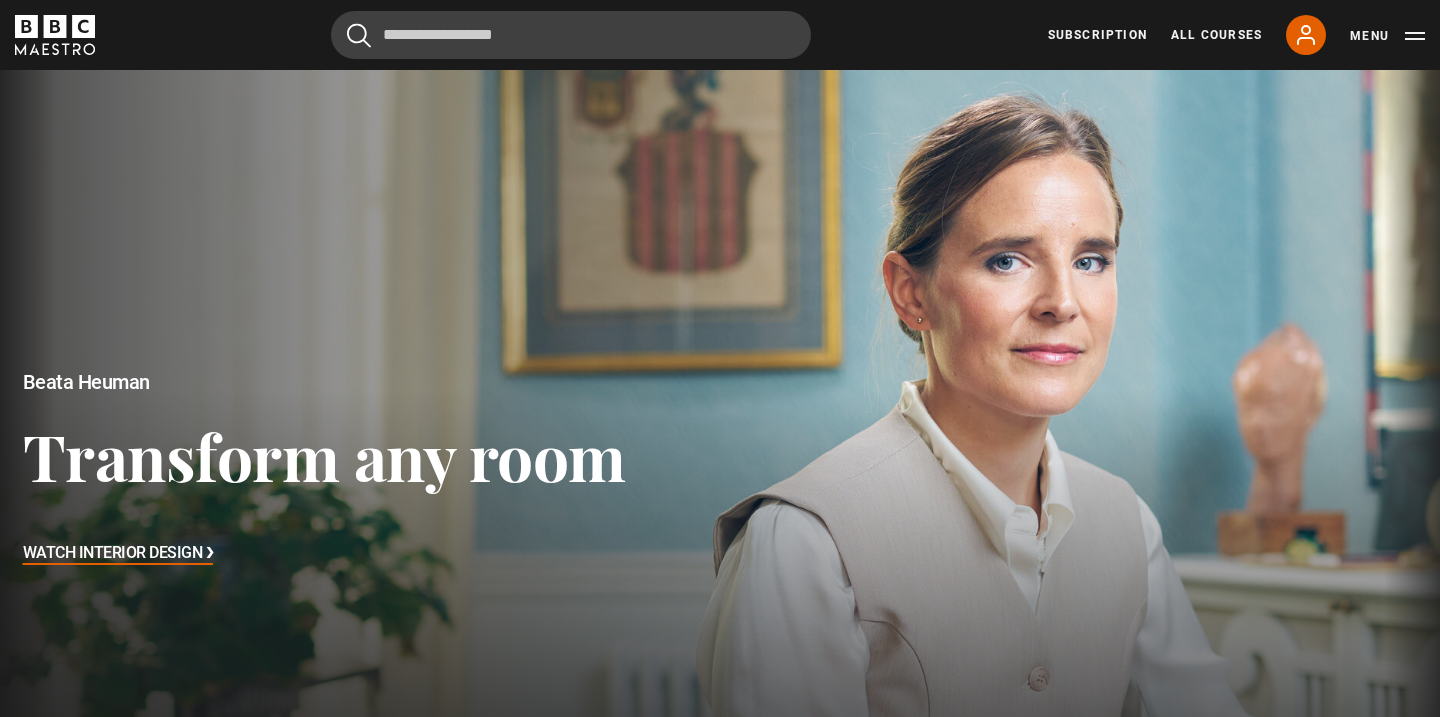 click on "Watch
Interior Design ❯" at bounding box center [118, 554] 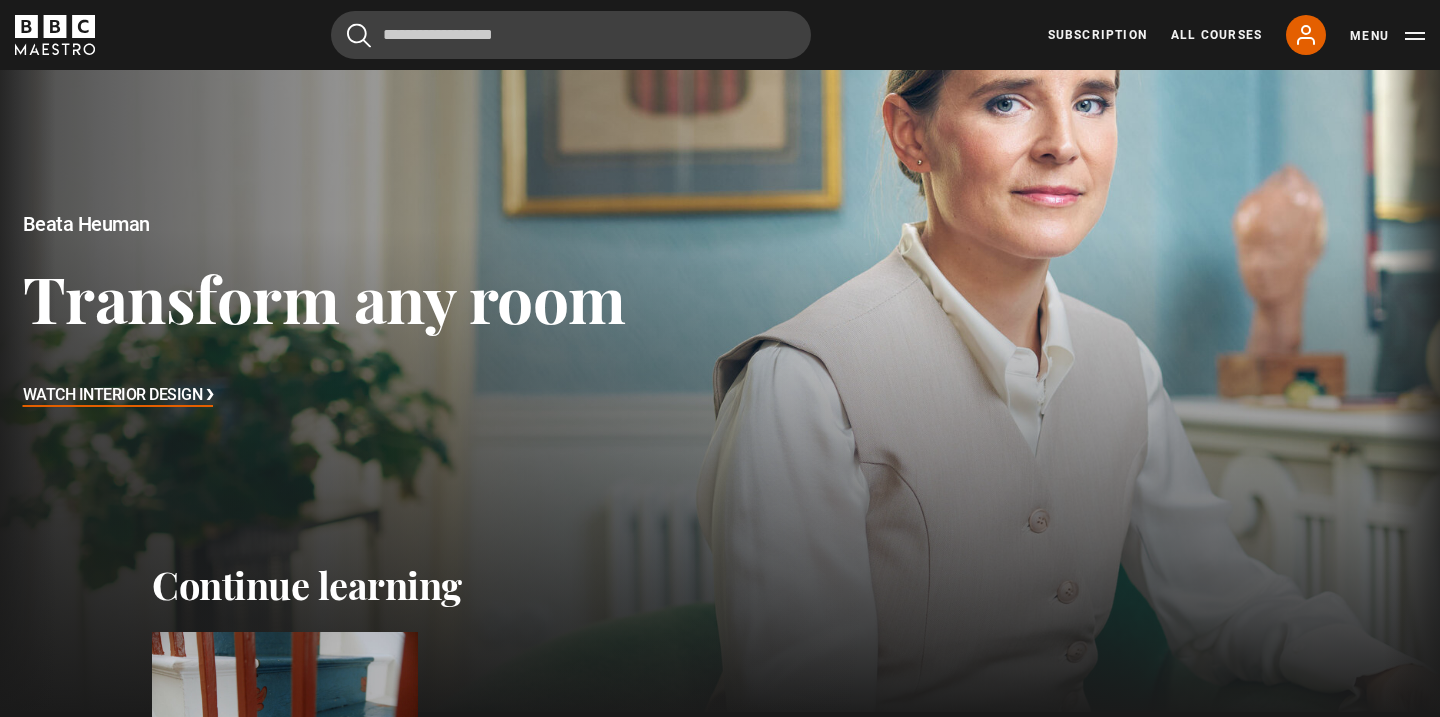 scroll, scrollTop: 158, scrollLeft: 0, axis: vertical 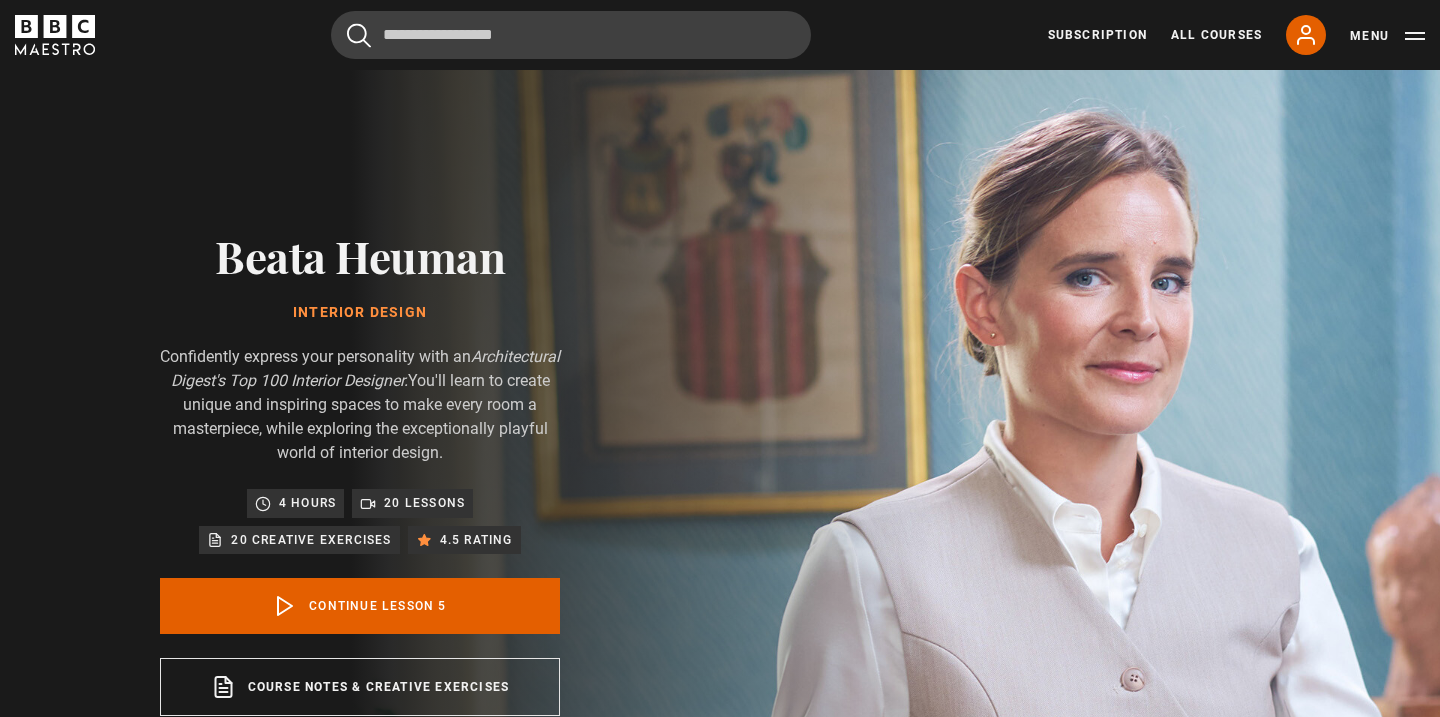 click on "Cancel
Courses
Previous courses
Next courses
Agatha Christie Writing 12  Related Lessons New Ago Perrone Mastering Mixology 22  Related Lessons New Isabel Allende Magical Storytelling 22  Related Lessons New Evy Poumpouras The Art of Influence 24  Related Lessons New Trinny Woodall Thriving in Business 24  Related Lessons Beata Heuman Interior Design 20  Related Lessons New Eric Vetro Sing Like the Stars 31  Related Lessons Stephanie Romiszewski  Sleep Better 21  Related Lessons Jo Malone CBE Think Like an Entrepreneur 19  Related Lessons New 21" at bounding box center (720, 35) 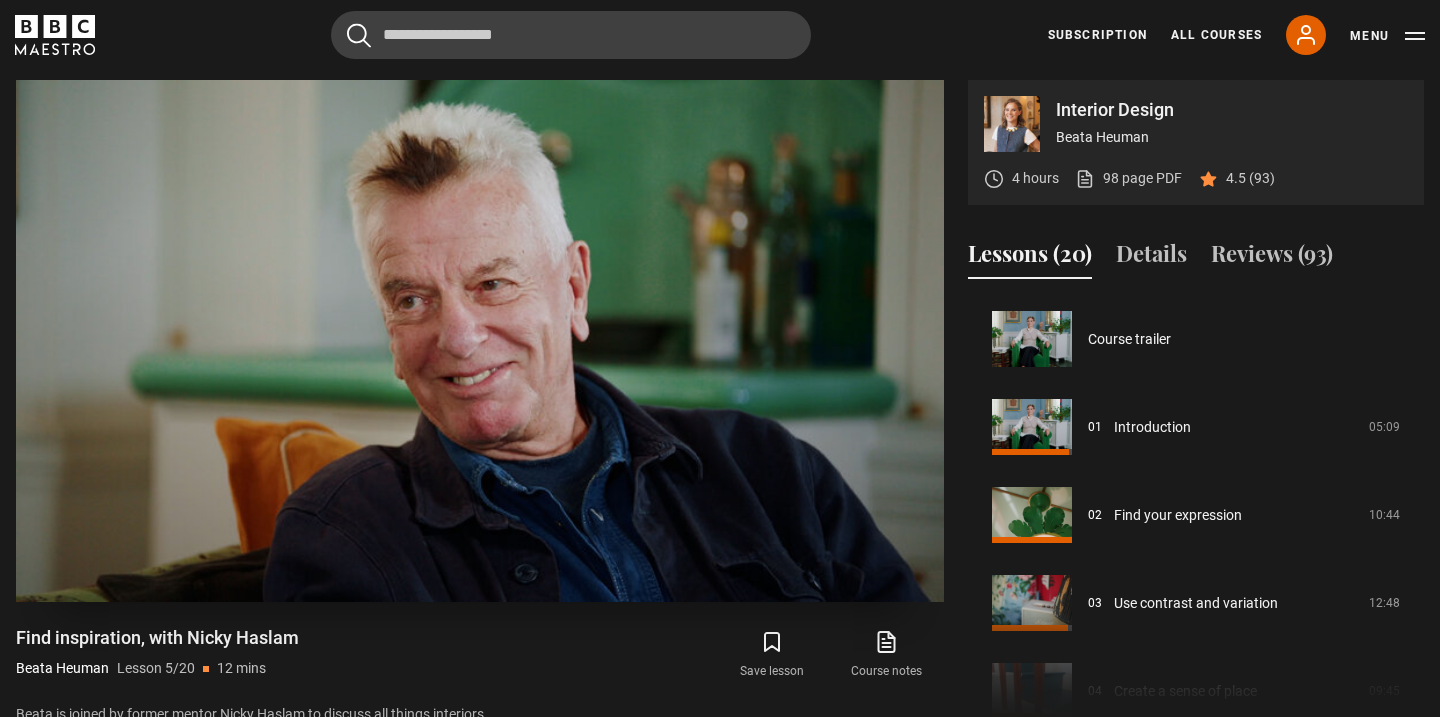 click at bounding box center [480, 341] 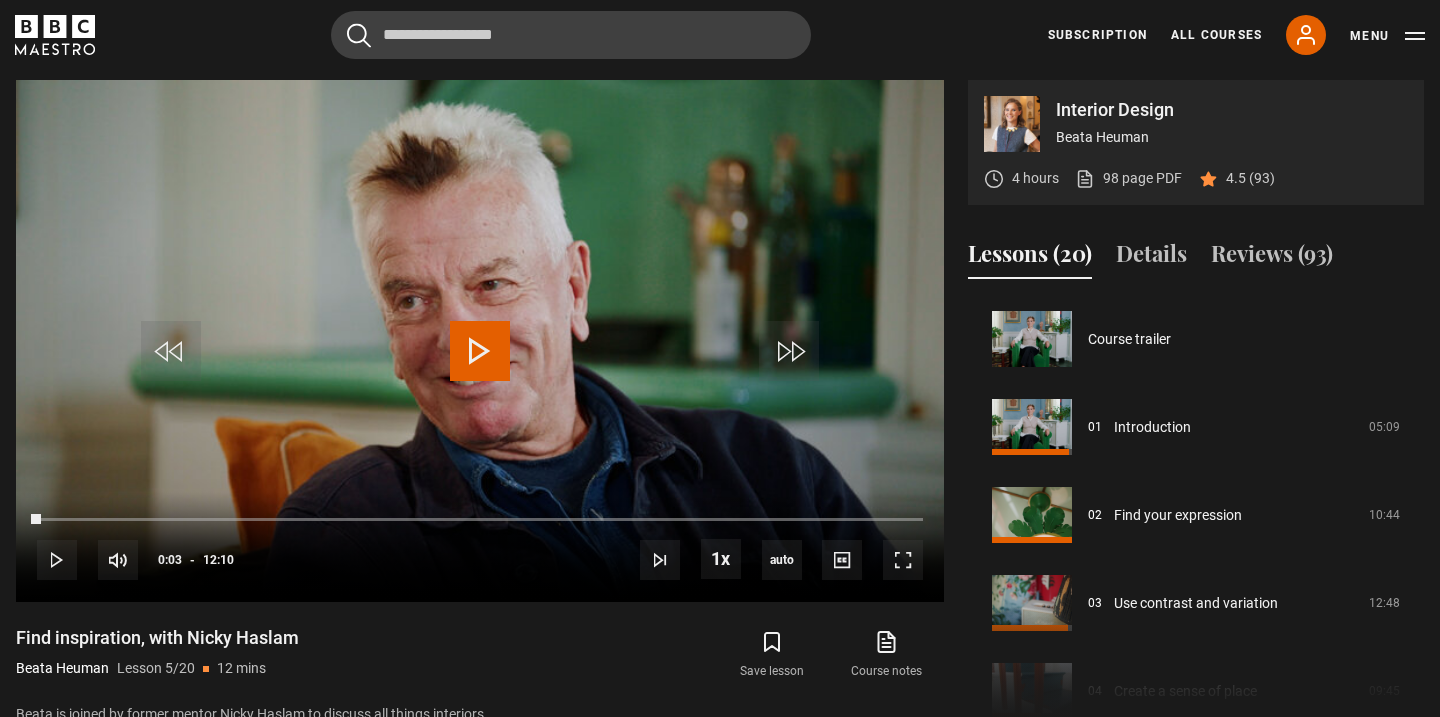 scroll, scrollTop: 876, scrollLeft: 0, axis: vertical 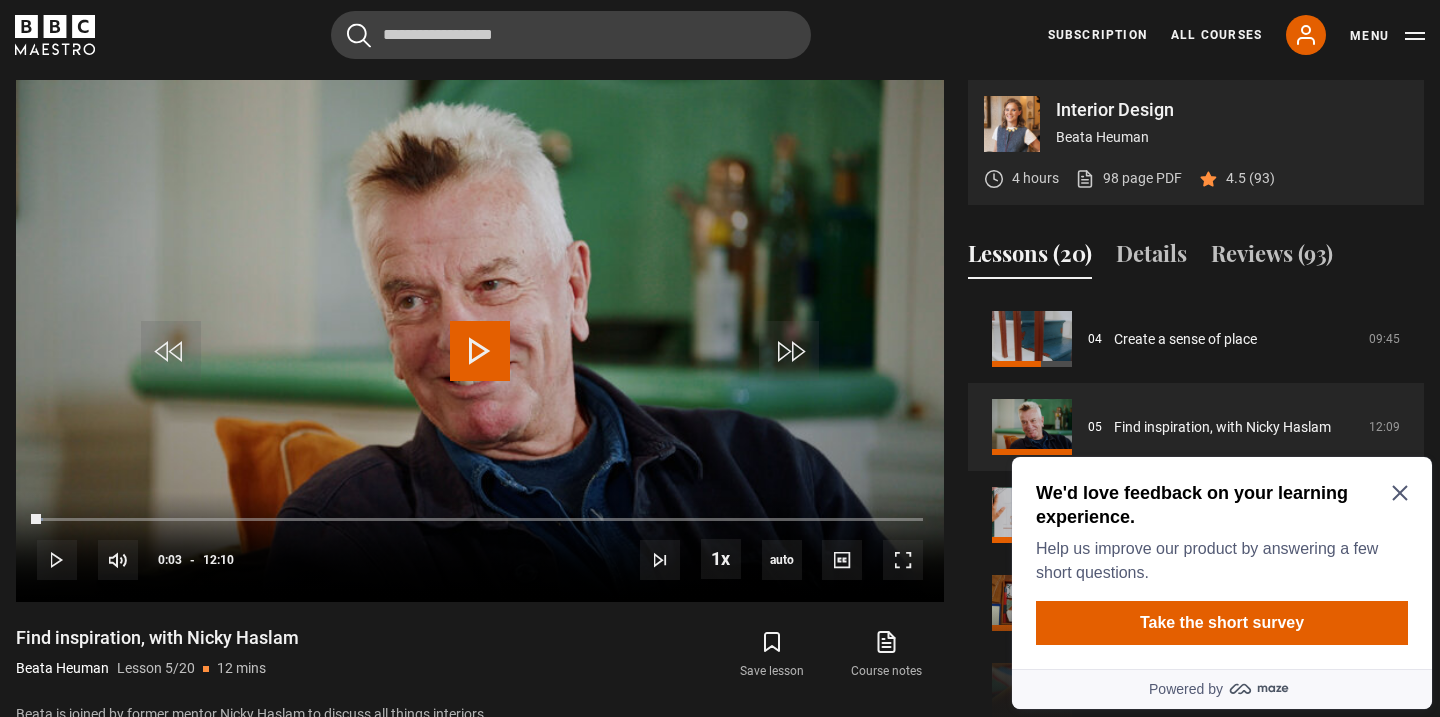 click 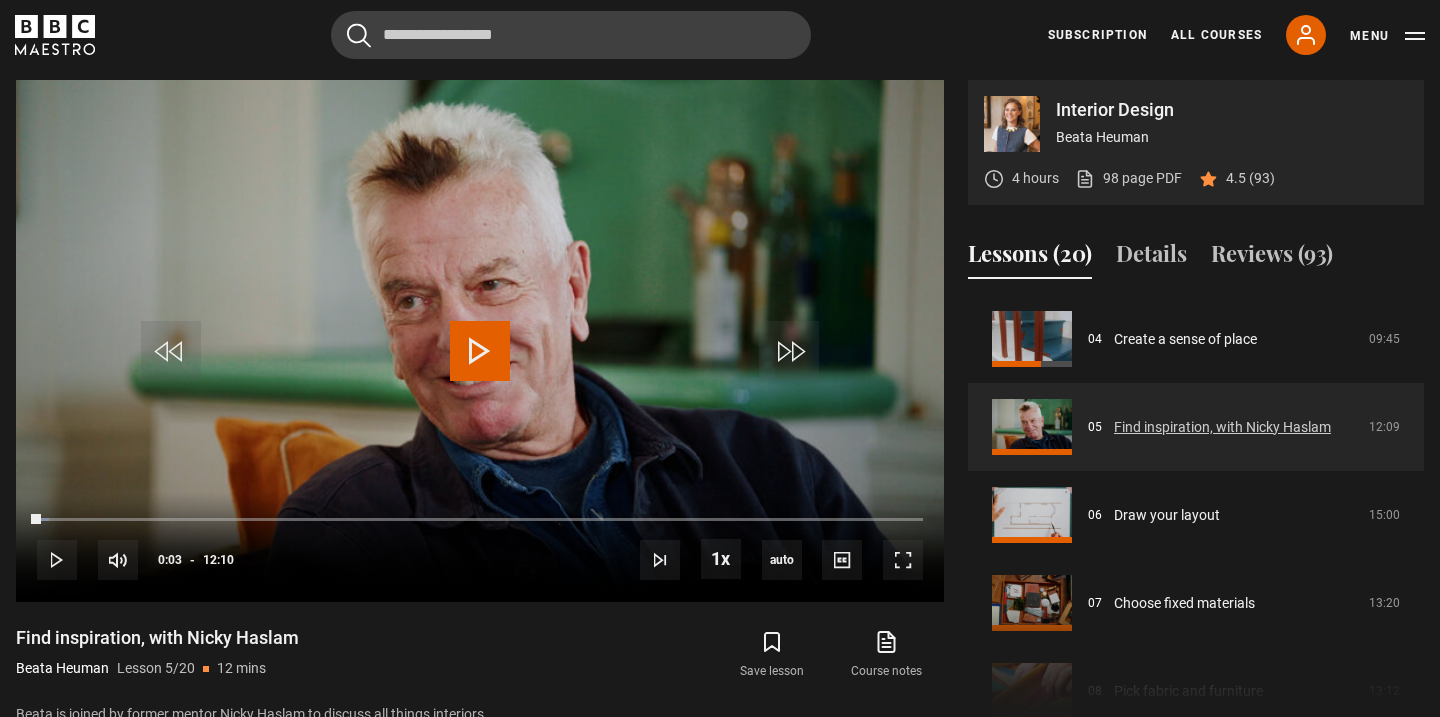 scroll, scrollTop: 0, scrollLeft: 0, axis: both 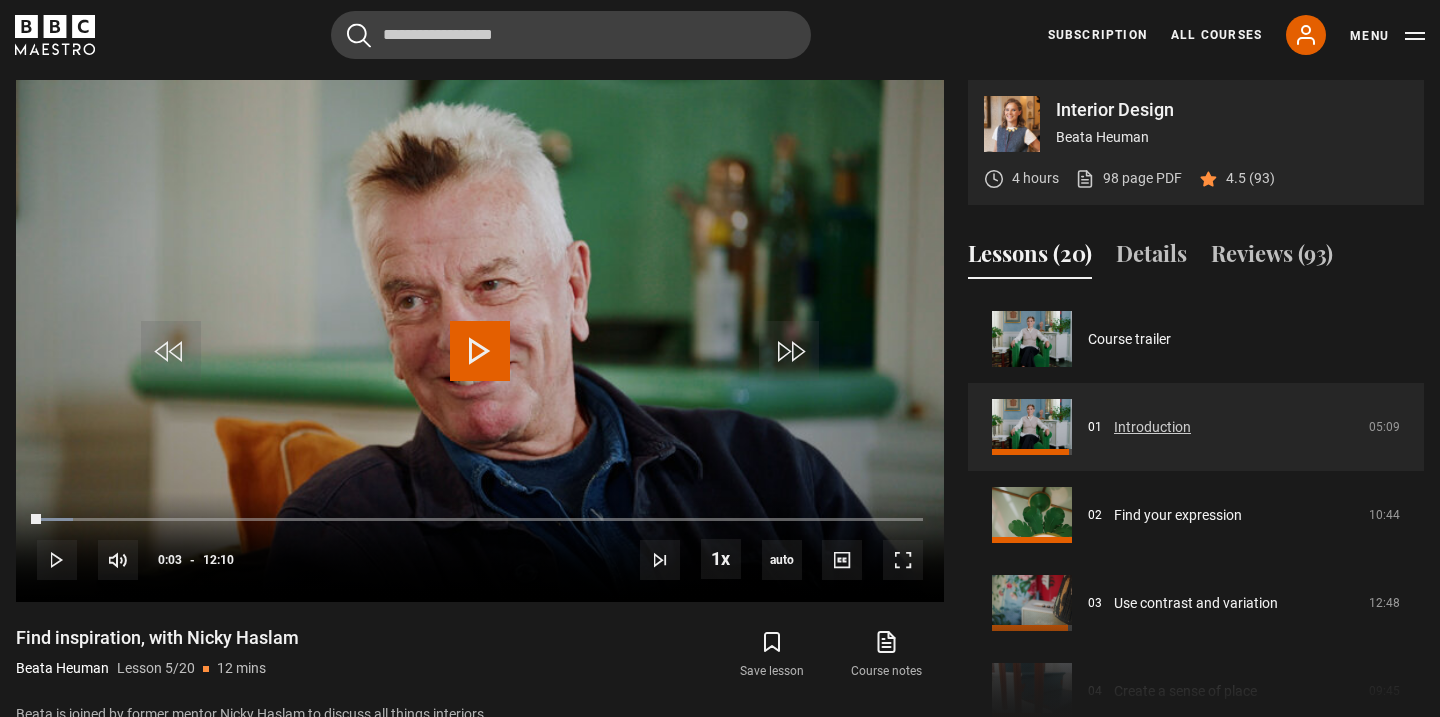 click on "Introduction" at bounding box center (1152, 427) 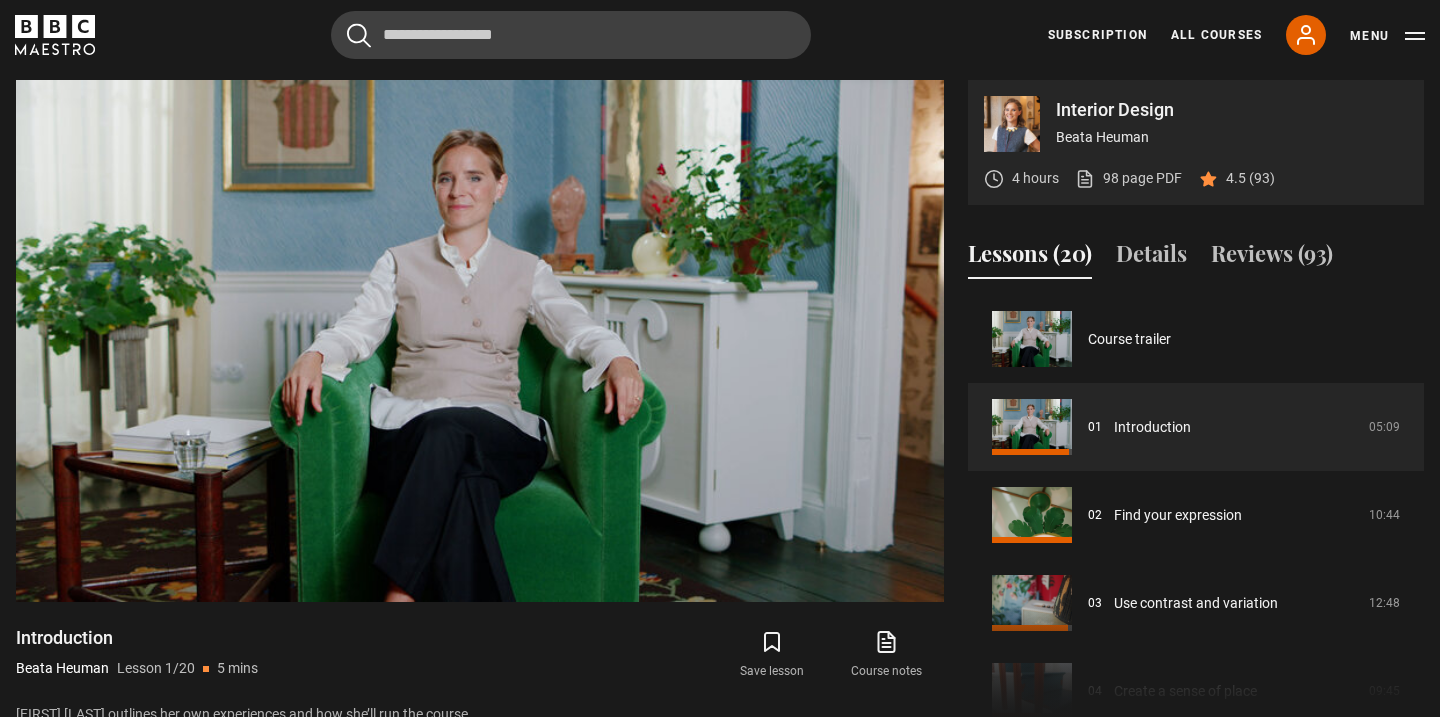 scroll, scrollTop: 876, scrollLeft: 0, axis: vertical 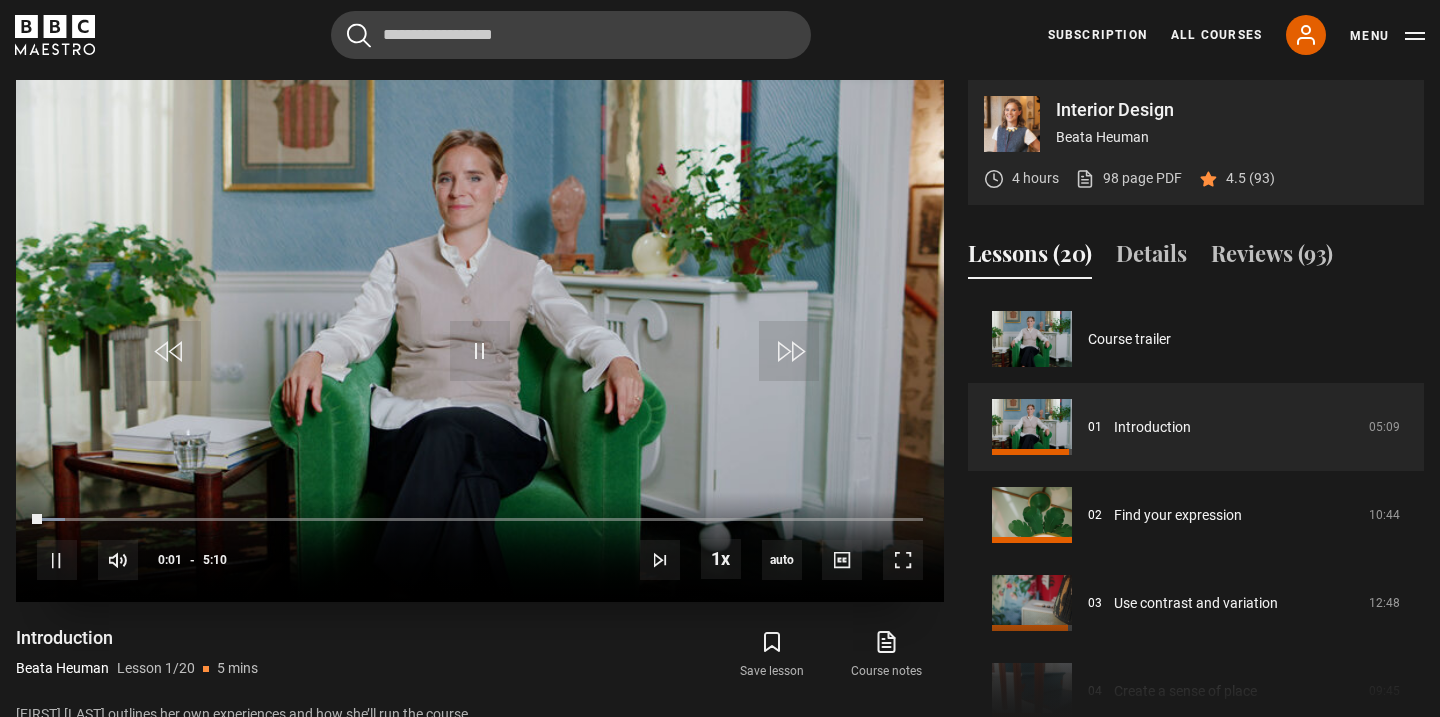 click at bounding box center (480, 341) 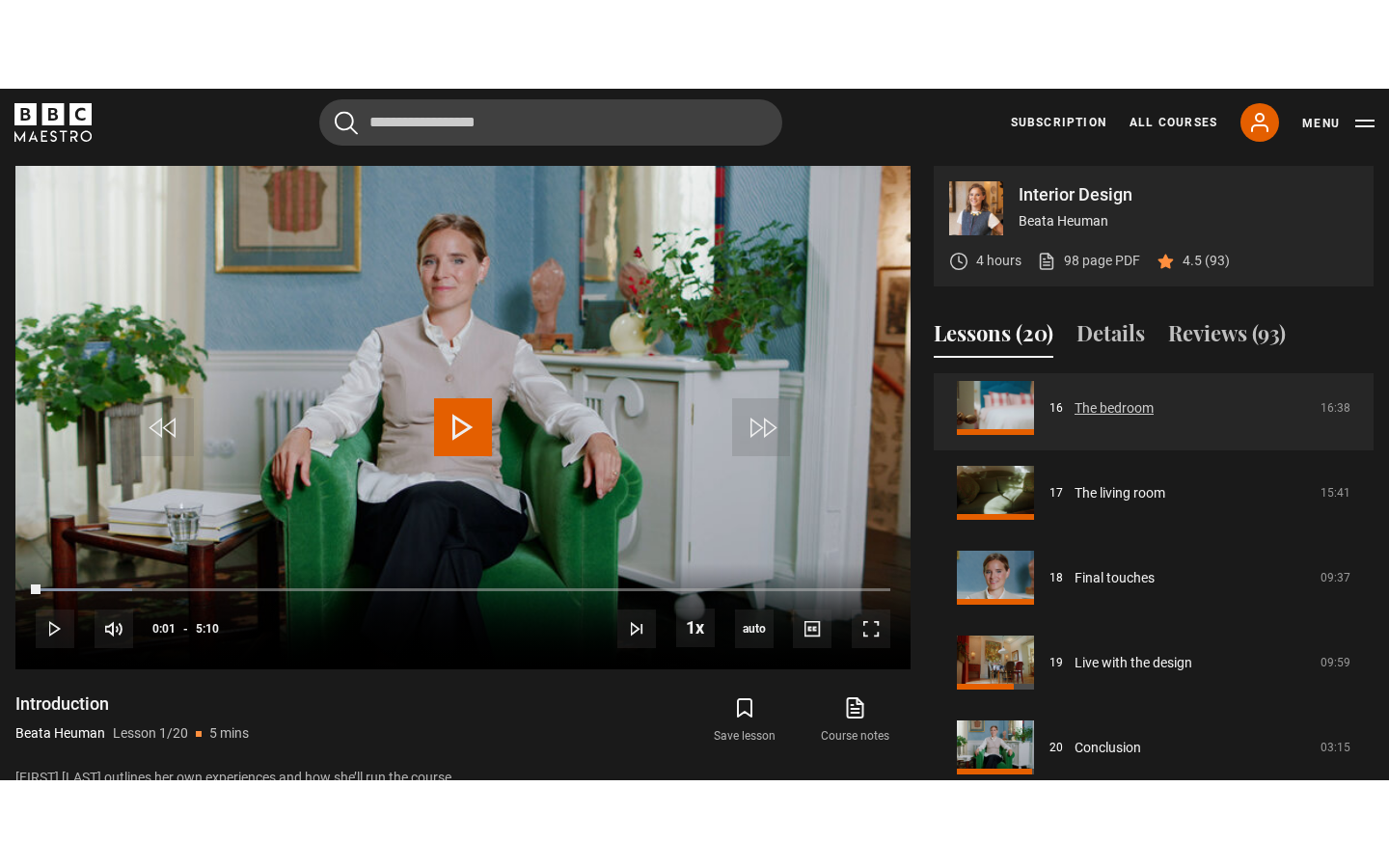 scroll, scrollTop: 0, scrollLeft: 0, axis: both 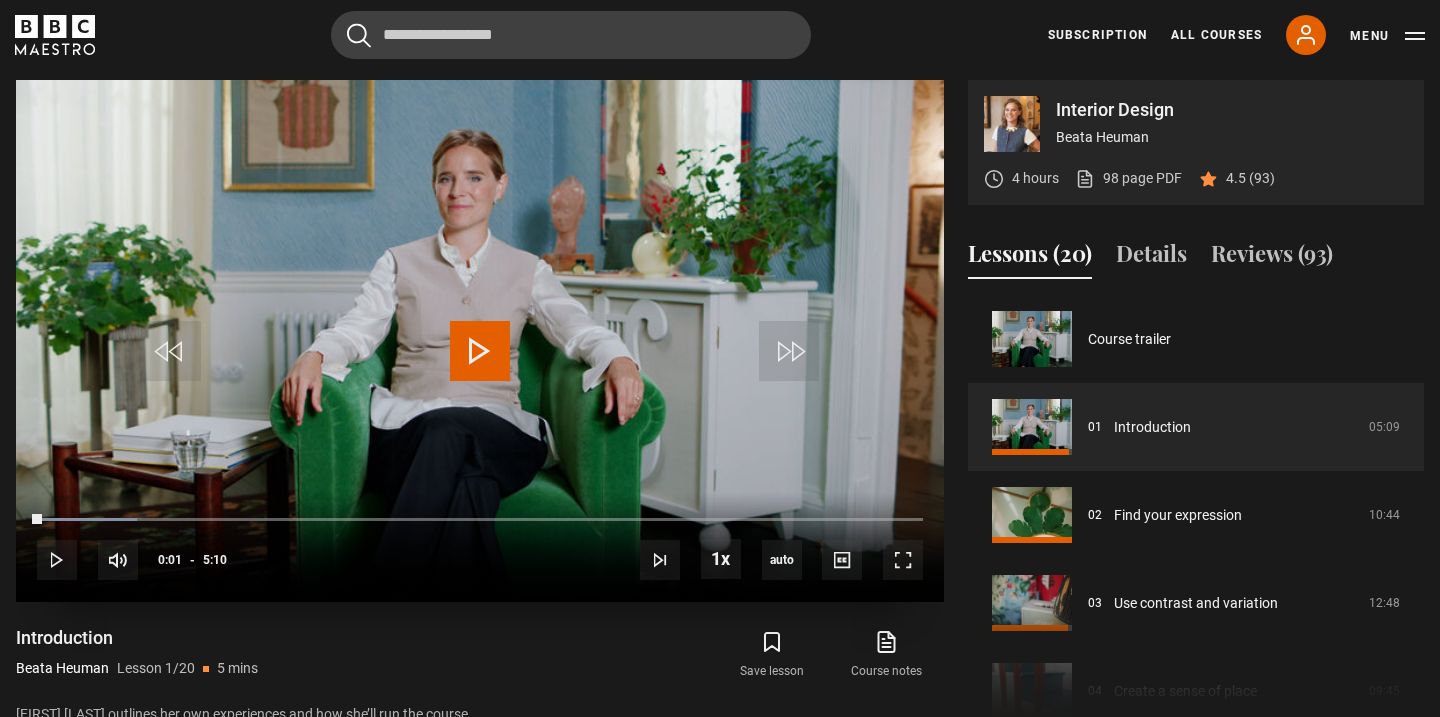click at bounding box center [480, 341] 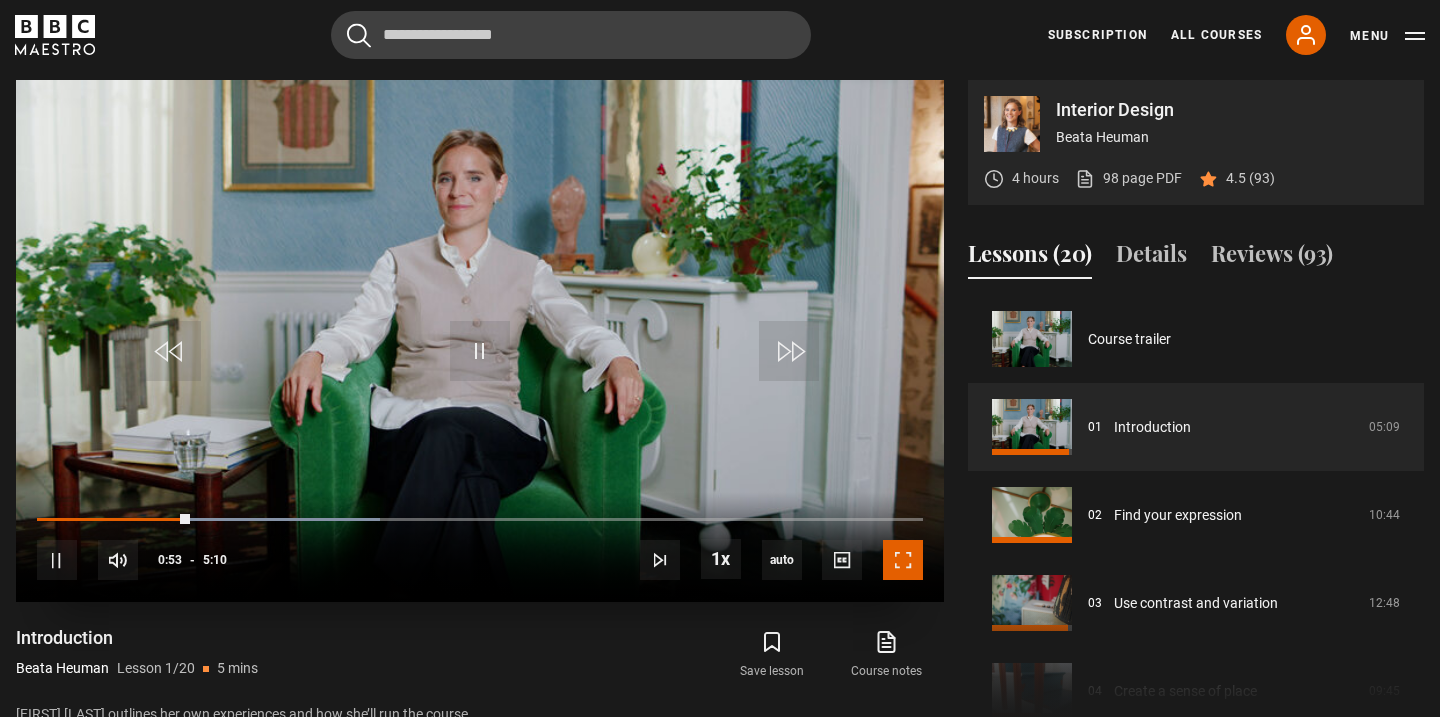 click at bounding box center (903, 560) 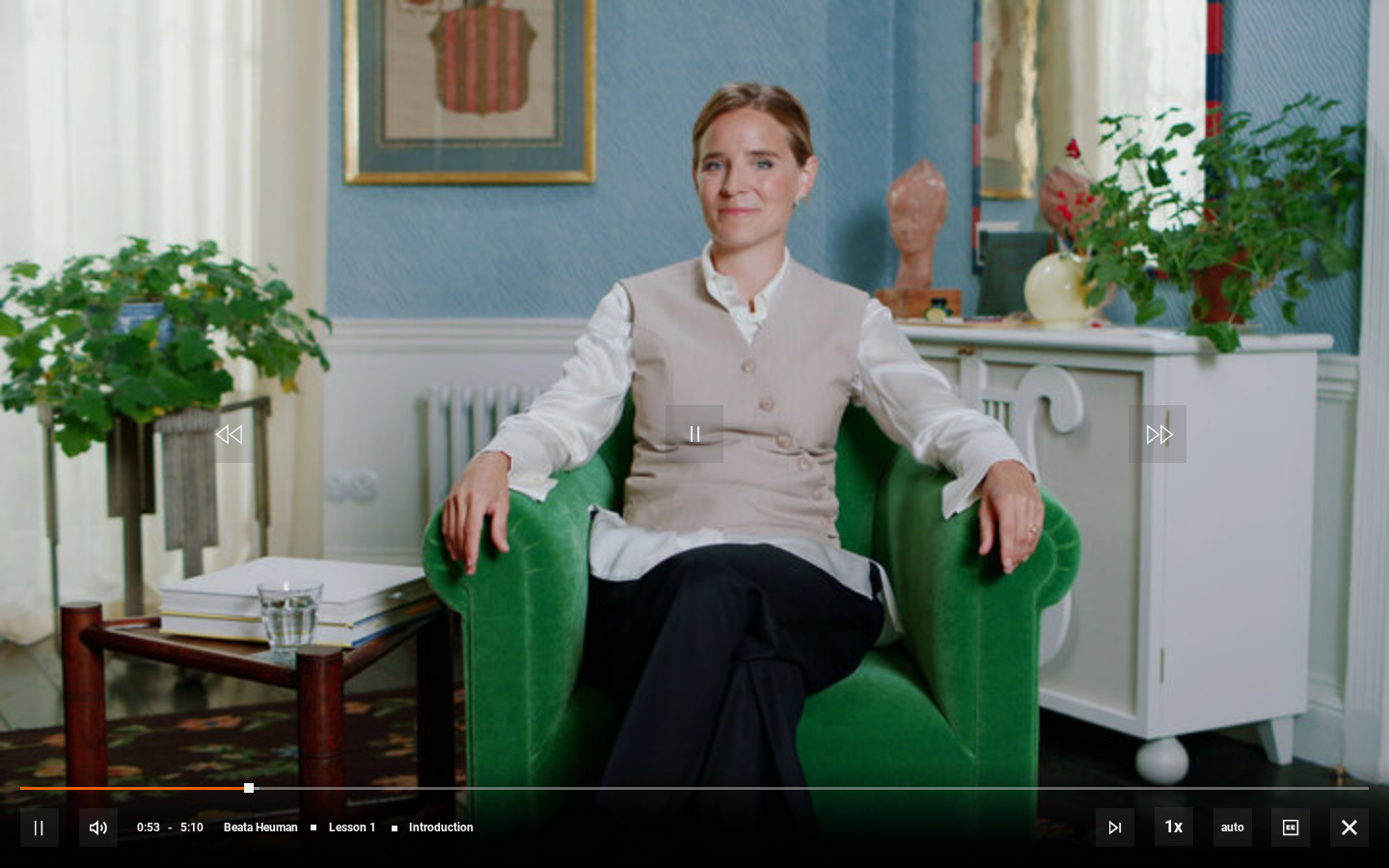 click at bounding box center [694, 434] 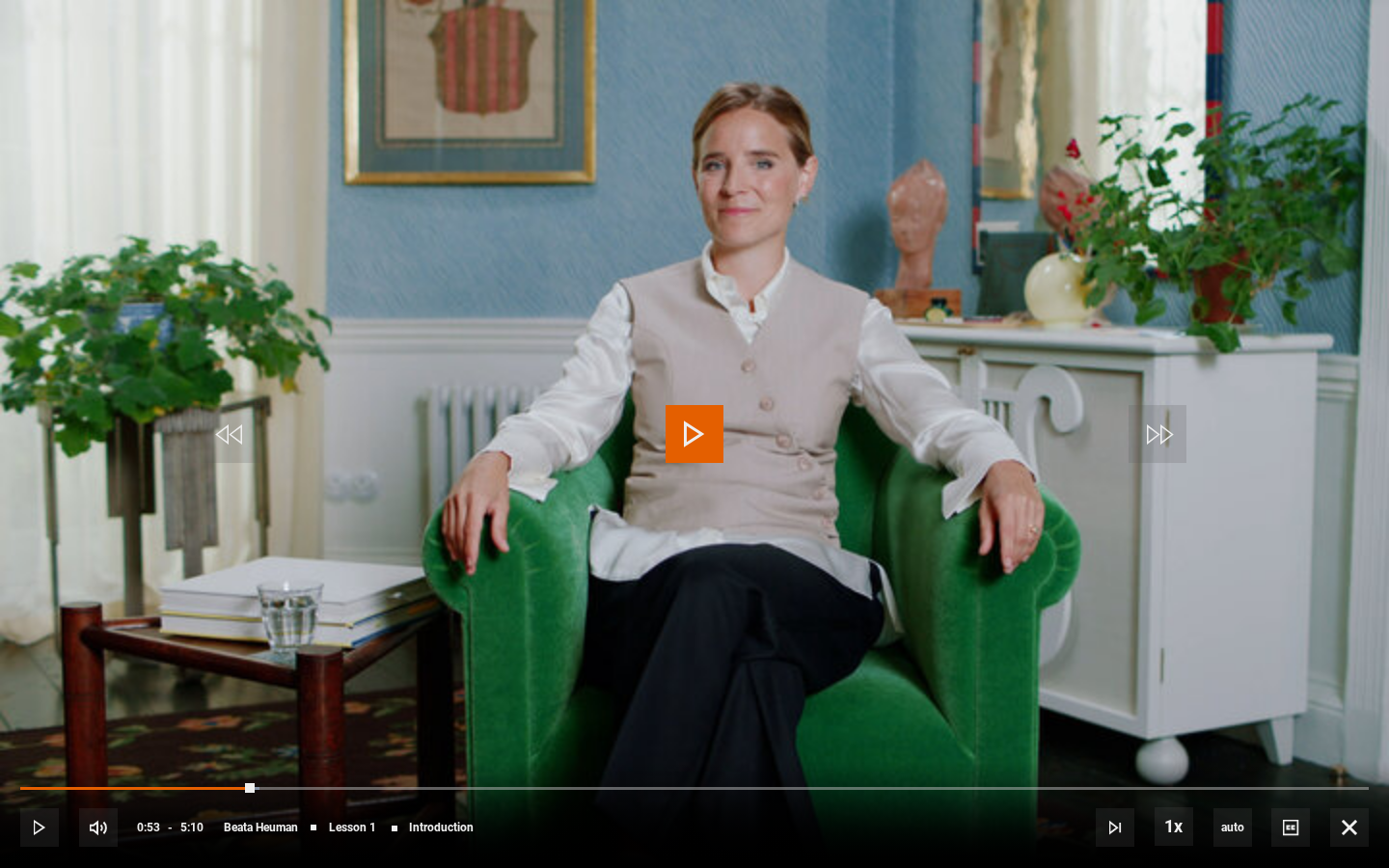 click at bounding box center (694, 434) 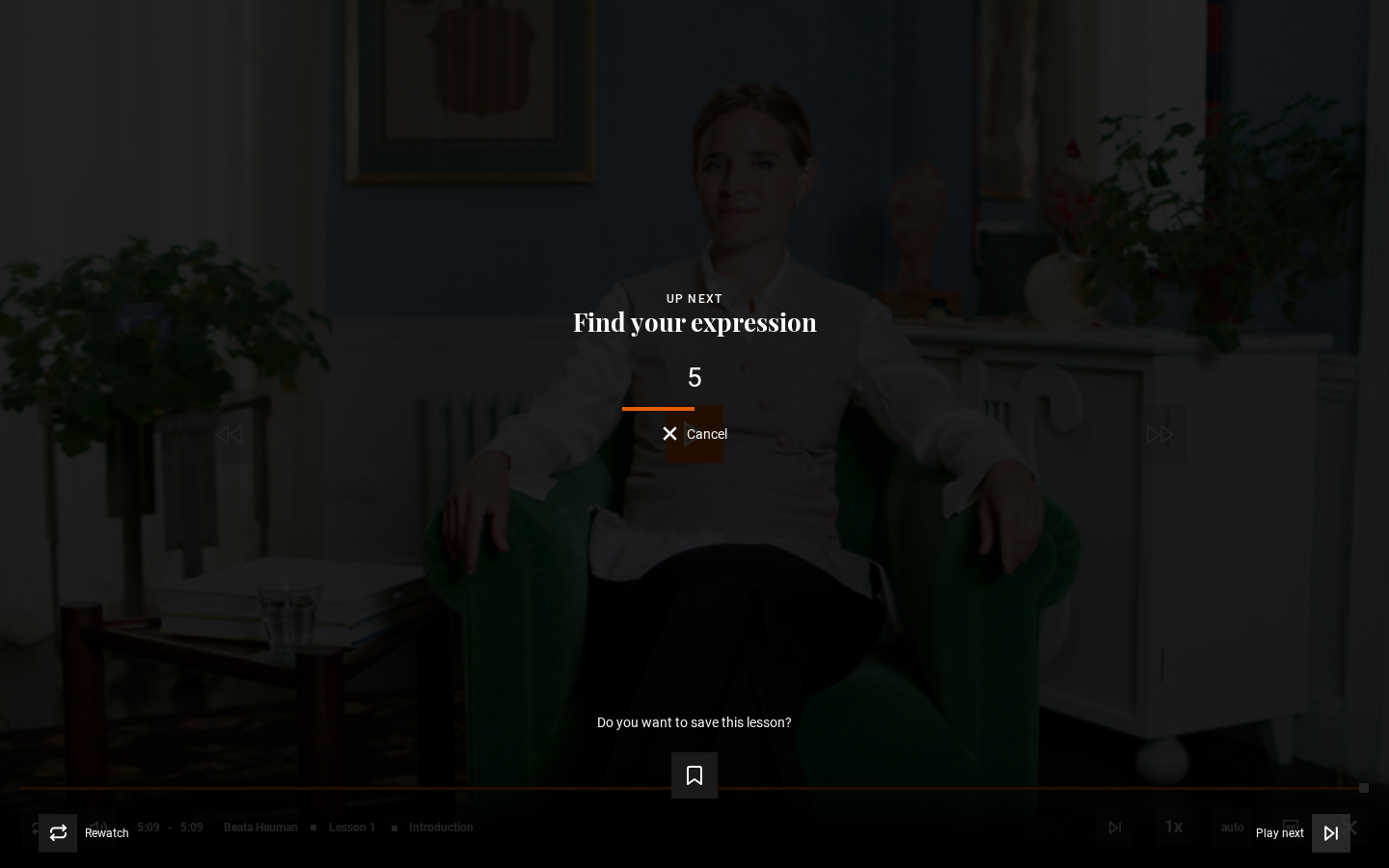 click on "Play next
Play next" at bounding box center (1303, 833) 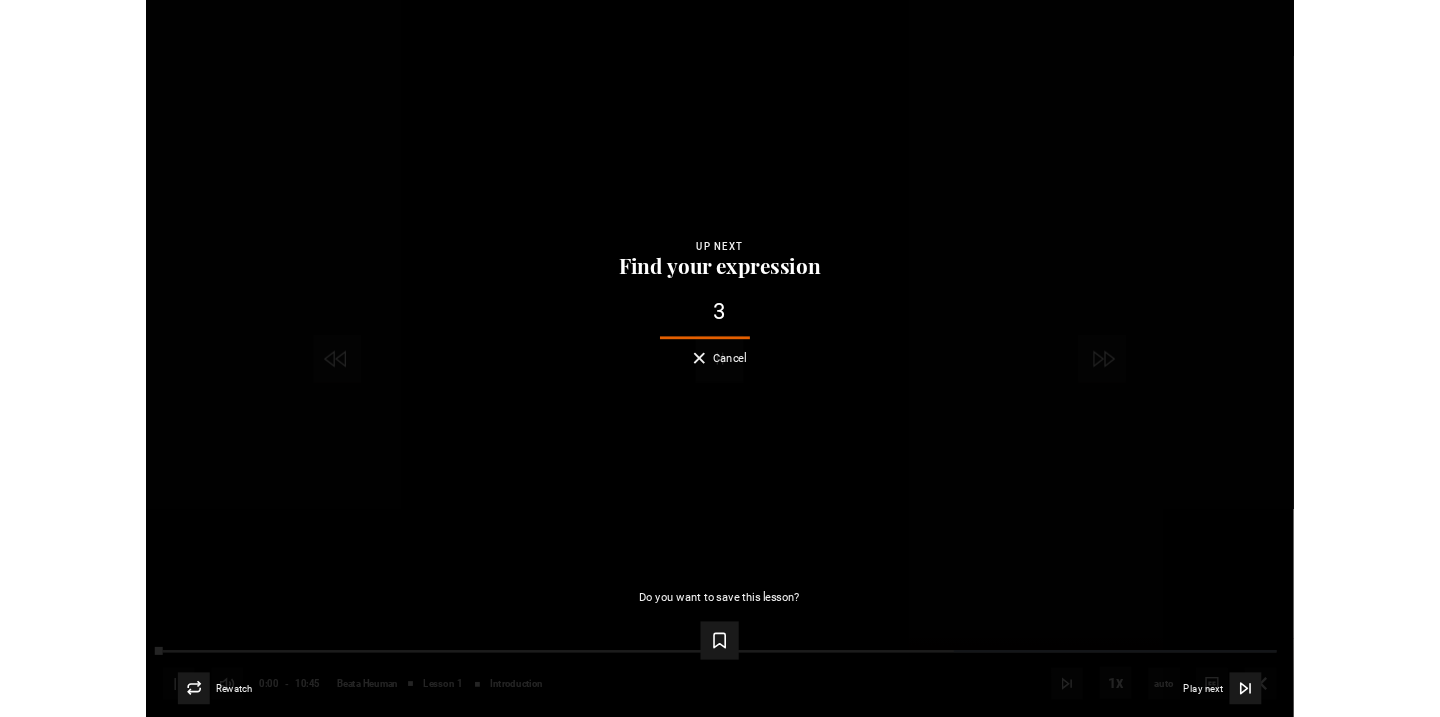 scroll, scrollTop: 910, scrollLeft: 0, axis: vertical 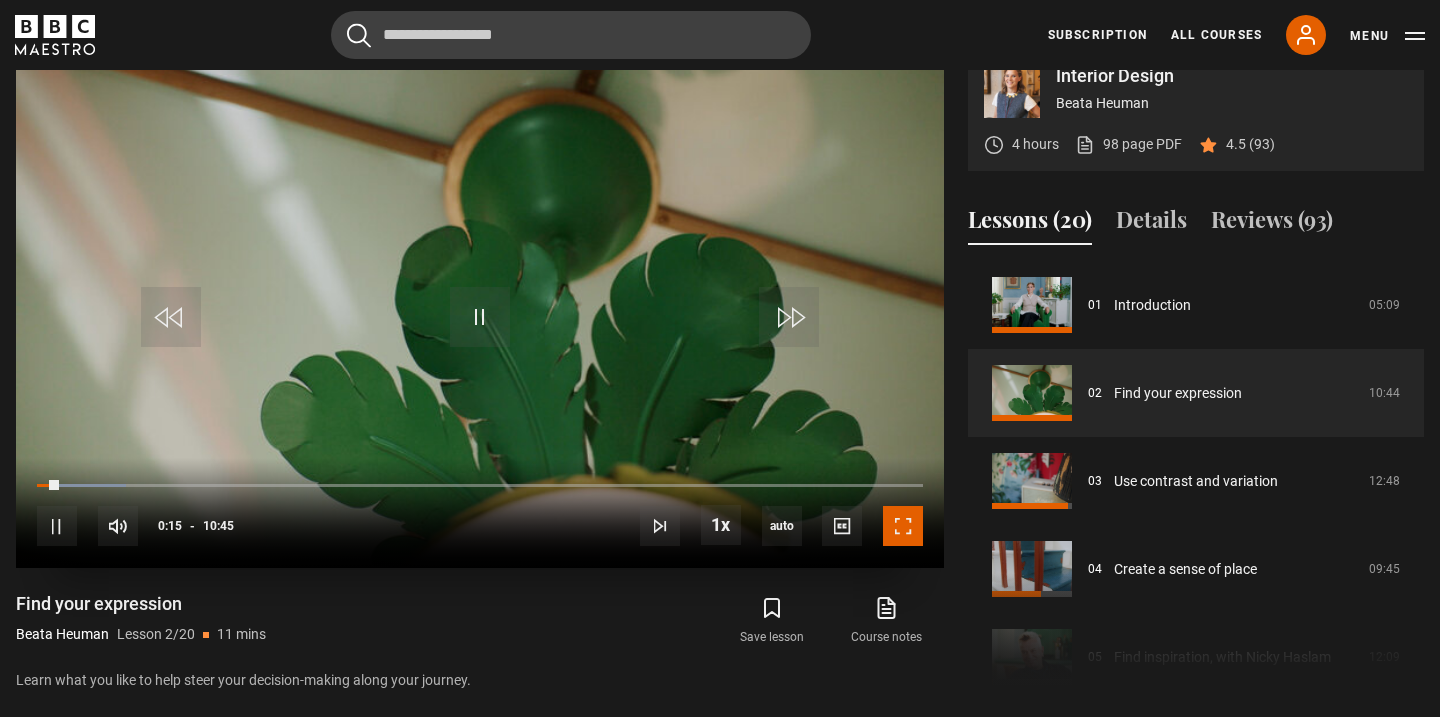 click at bounding box center [903, 526] 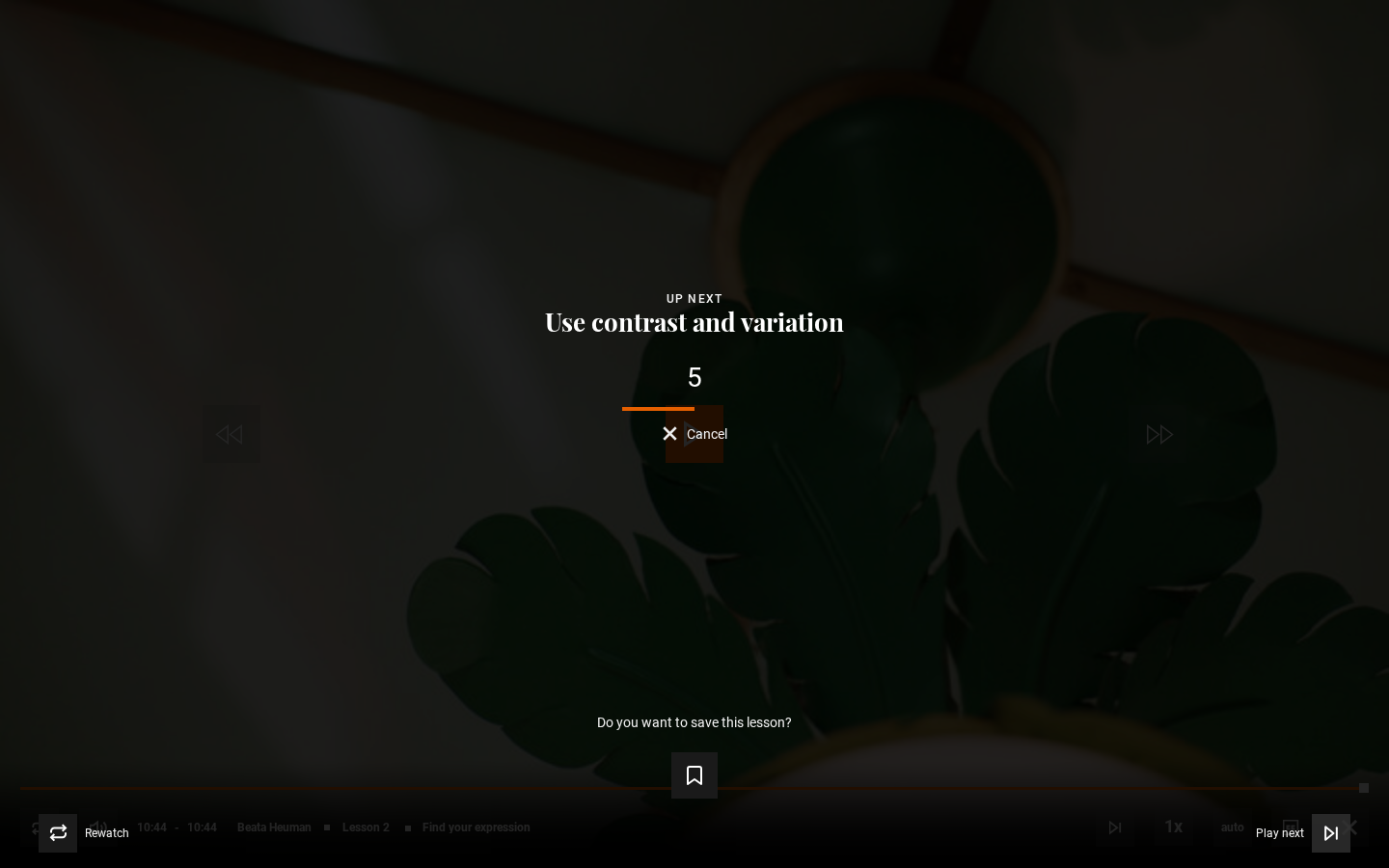 click on "Play next
Play next" at bounding box center [1303, 833] 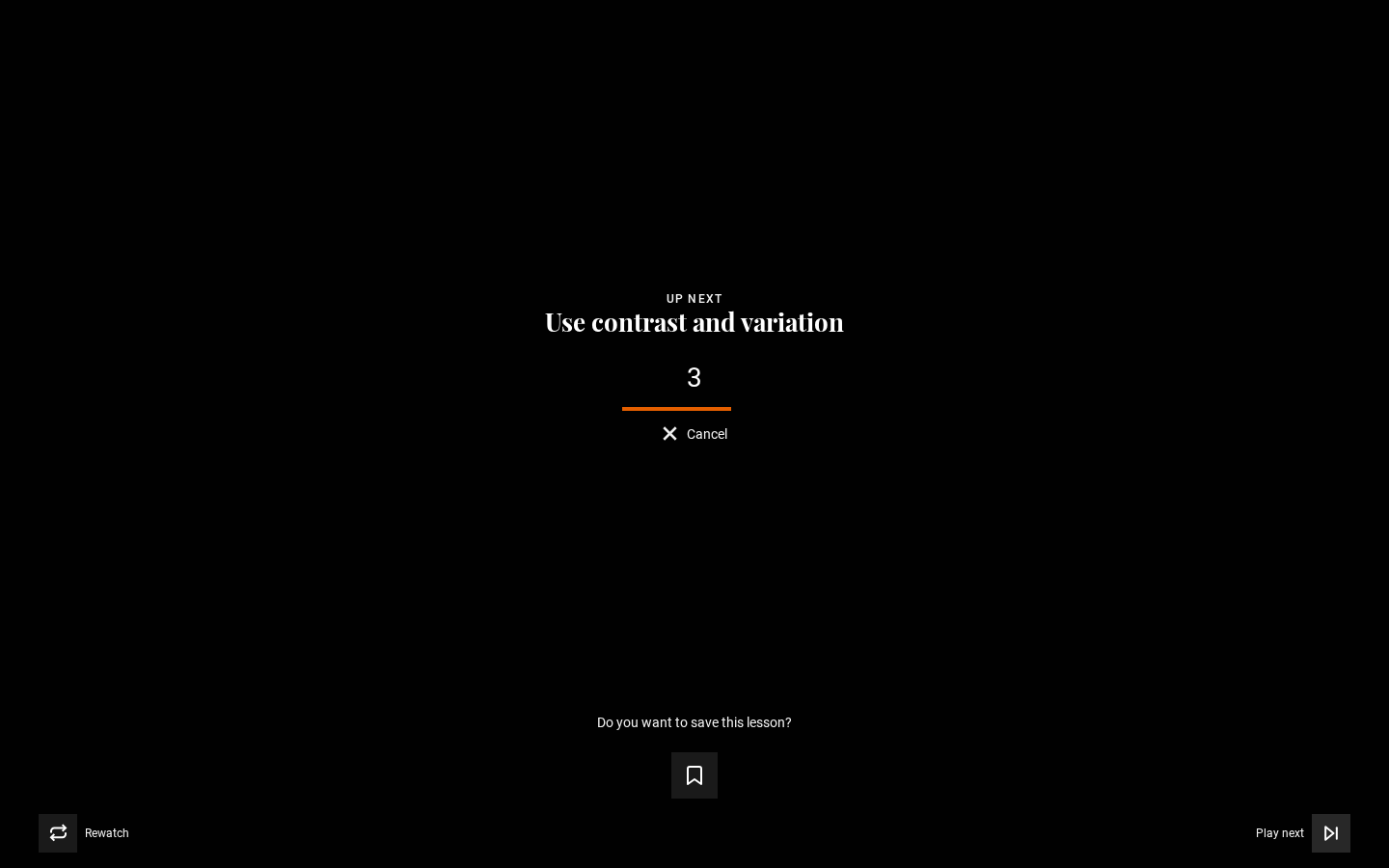 click 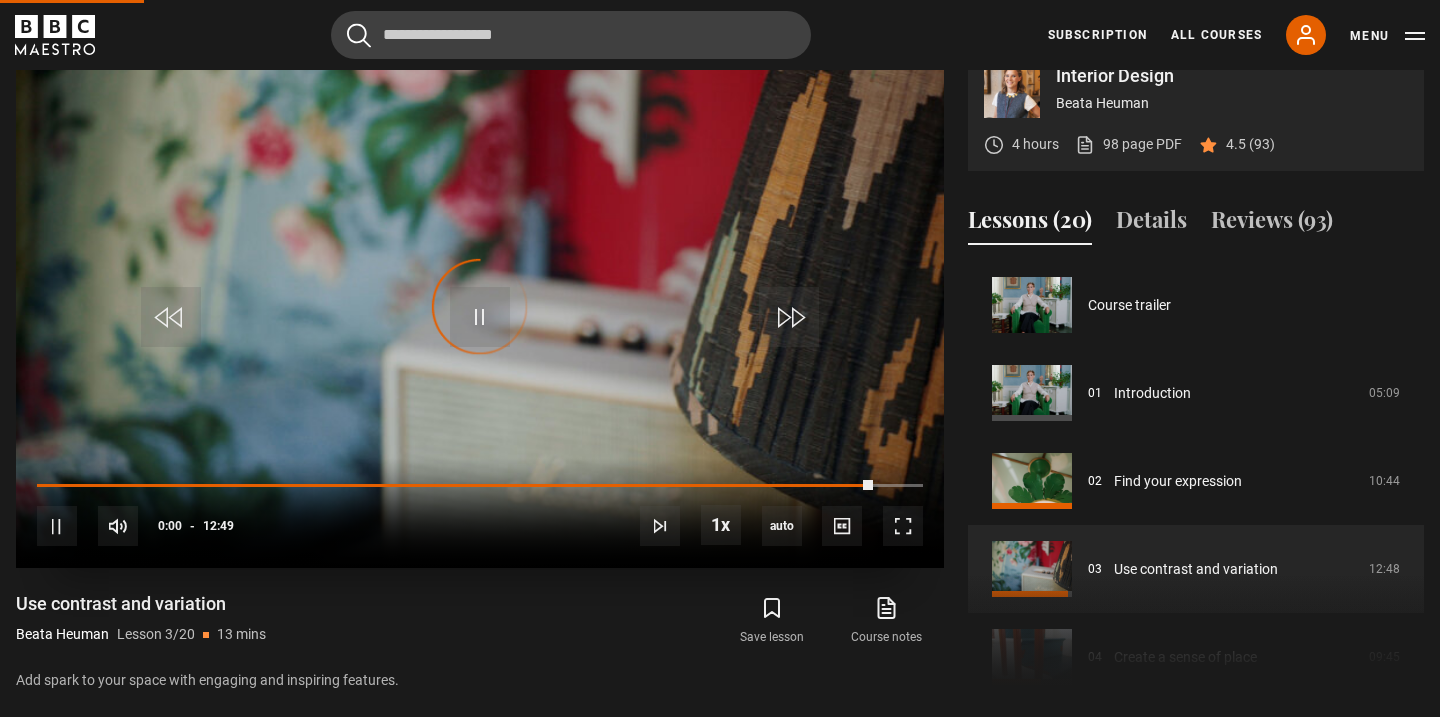 scroll, scrollTop: 176, scrollLeft: 0, axis: vertical 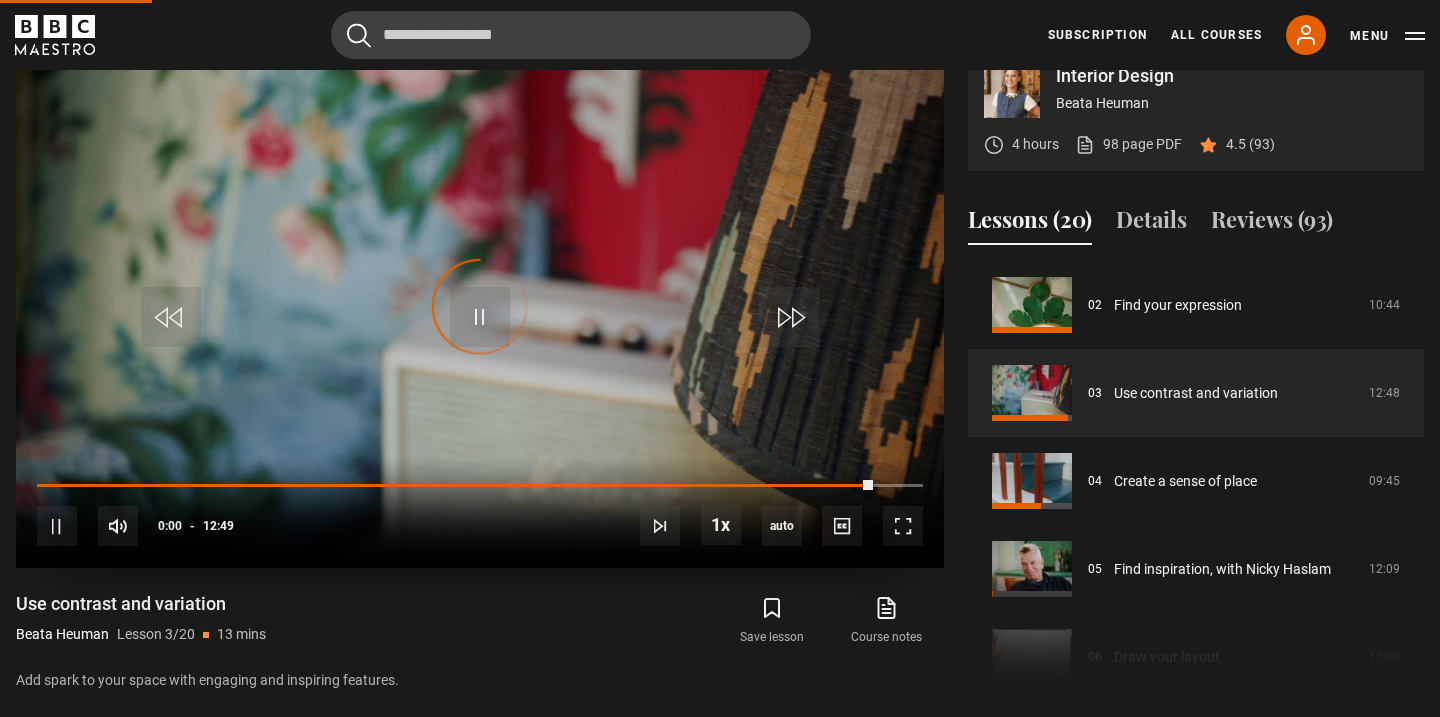 click at bounding box center (480, 307) 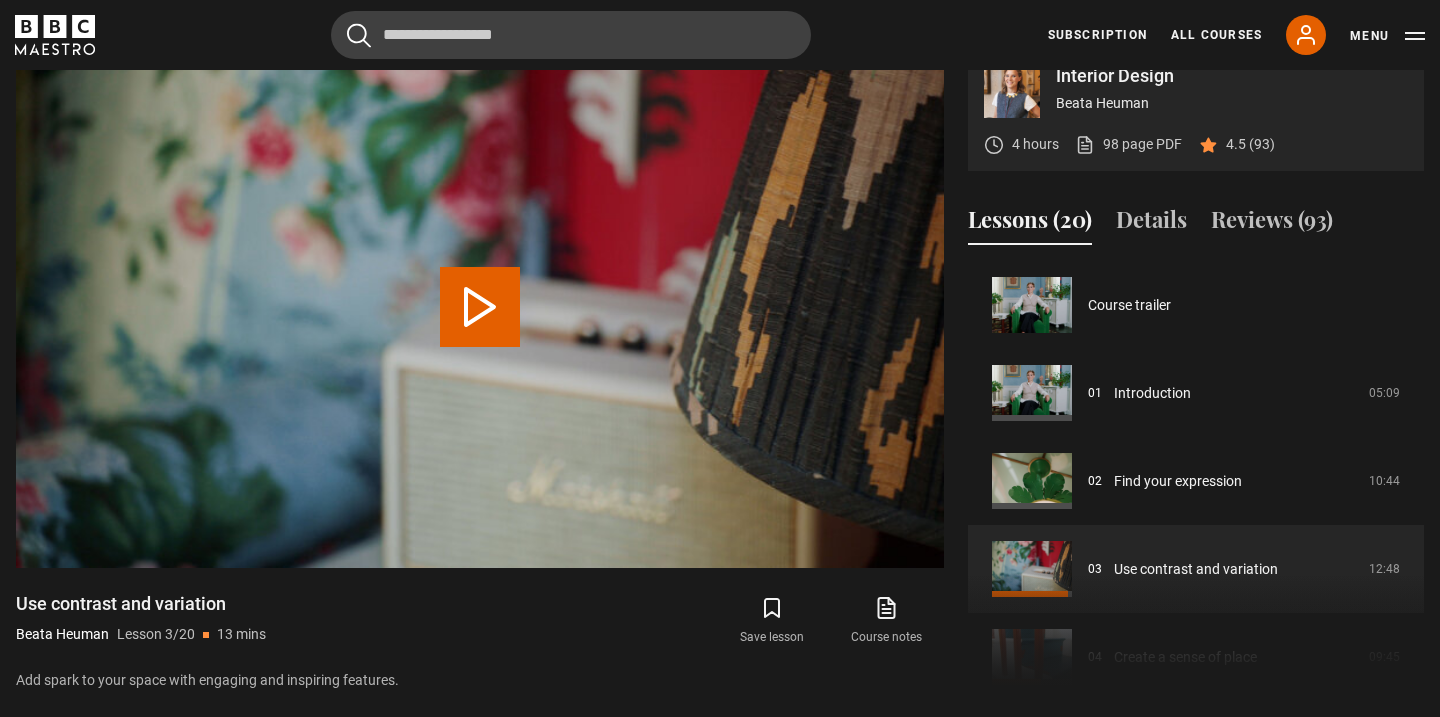 scroll, scrollTop: 876, scrollLeft: 0, axis: vertical 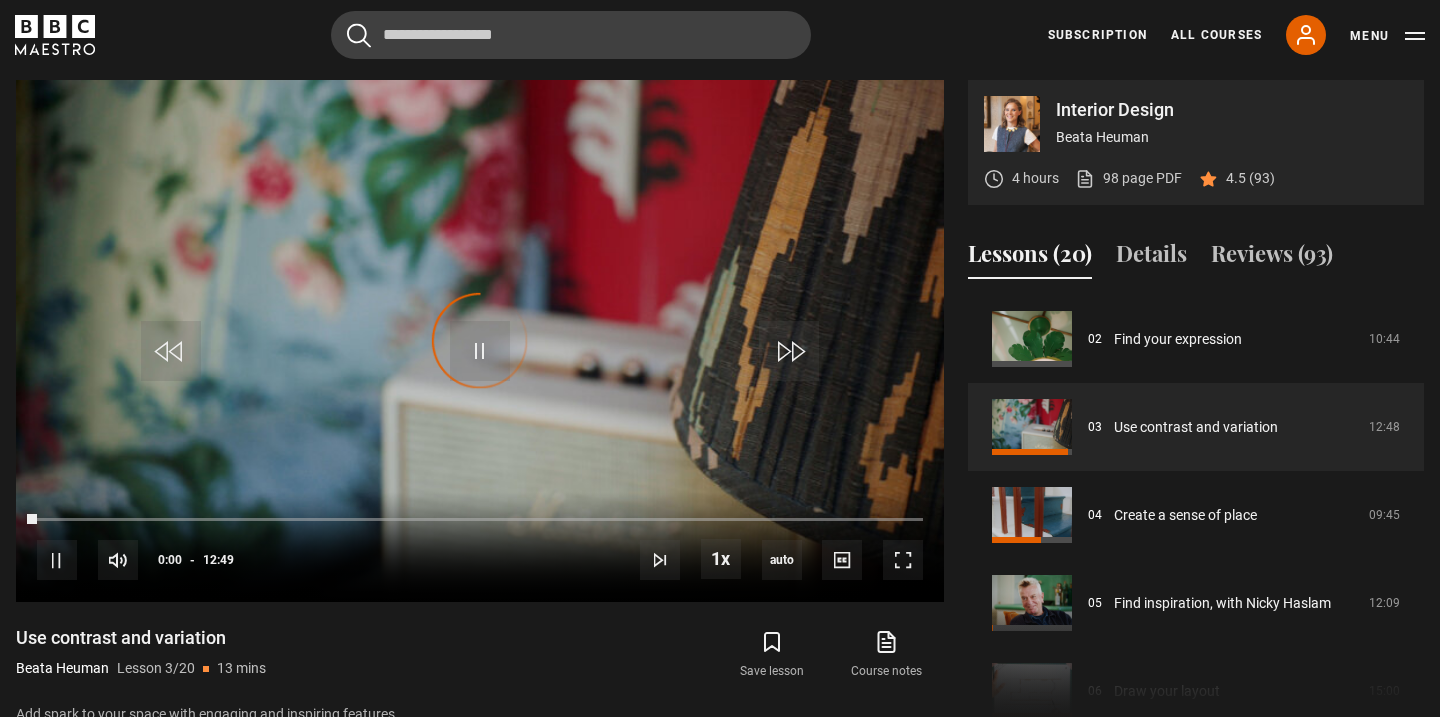 click at bounding box center [480, 341] 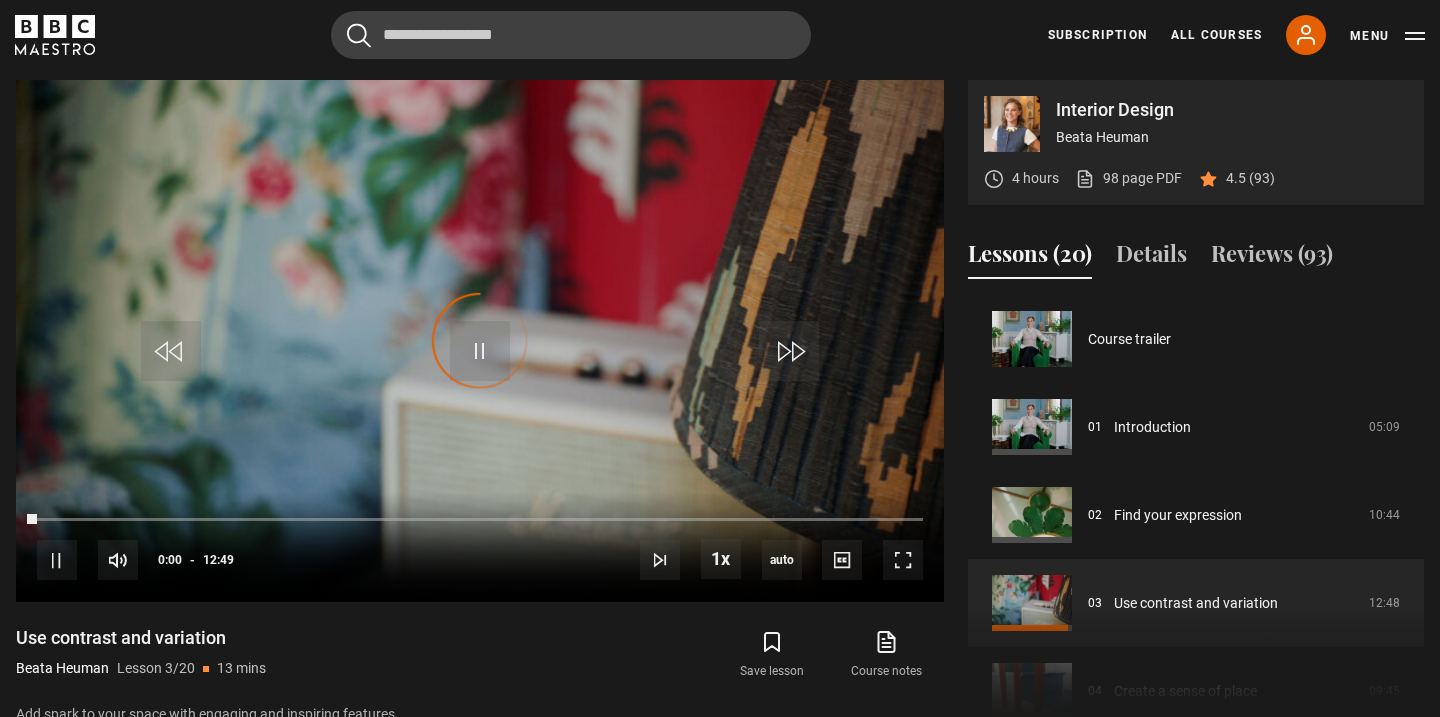 scroll, scrollTop: 176, scrollLeft: 0, axis: vertical 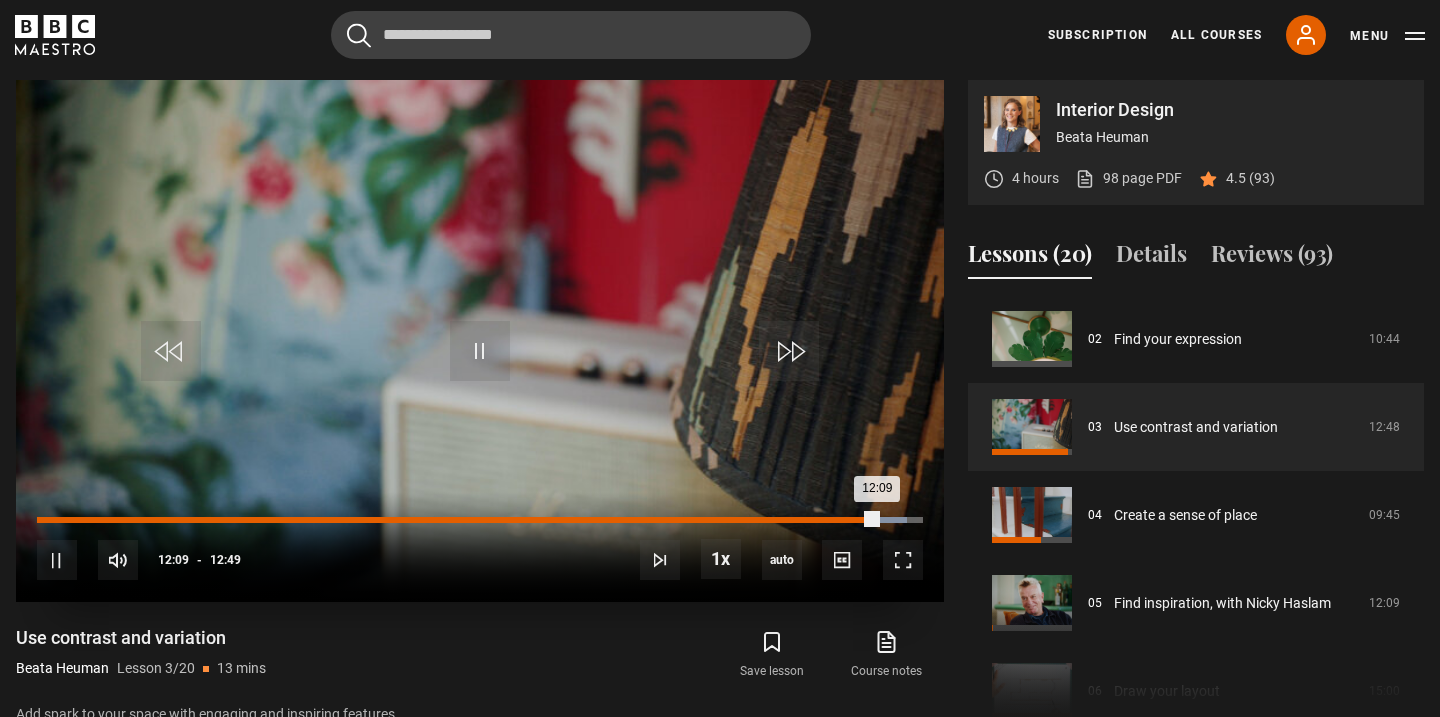 click on "00:13" at bounding box center [53, 520] 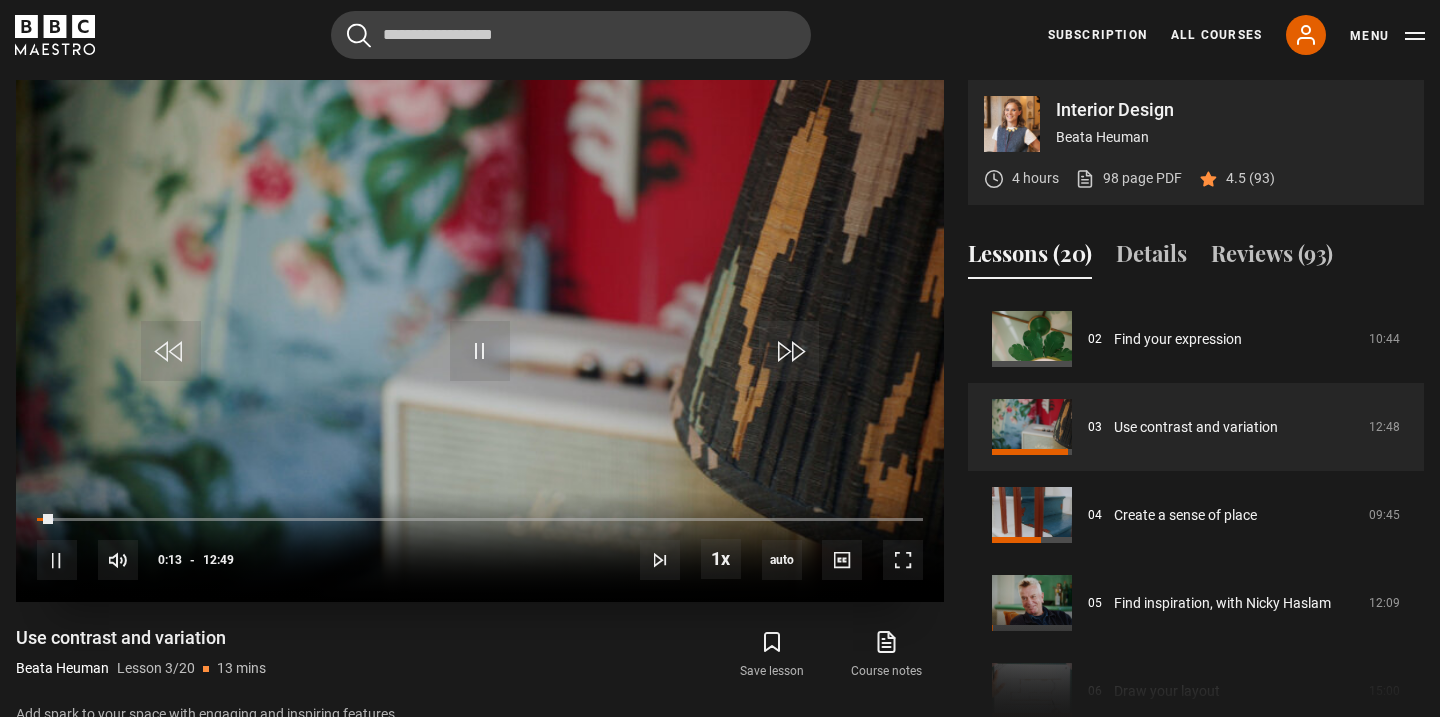 drag, startPoint x: 49, startPoint y: 521, endPoint x: 34, endPoint y: 524, distance: 15.297058 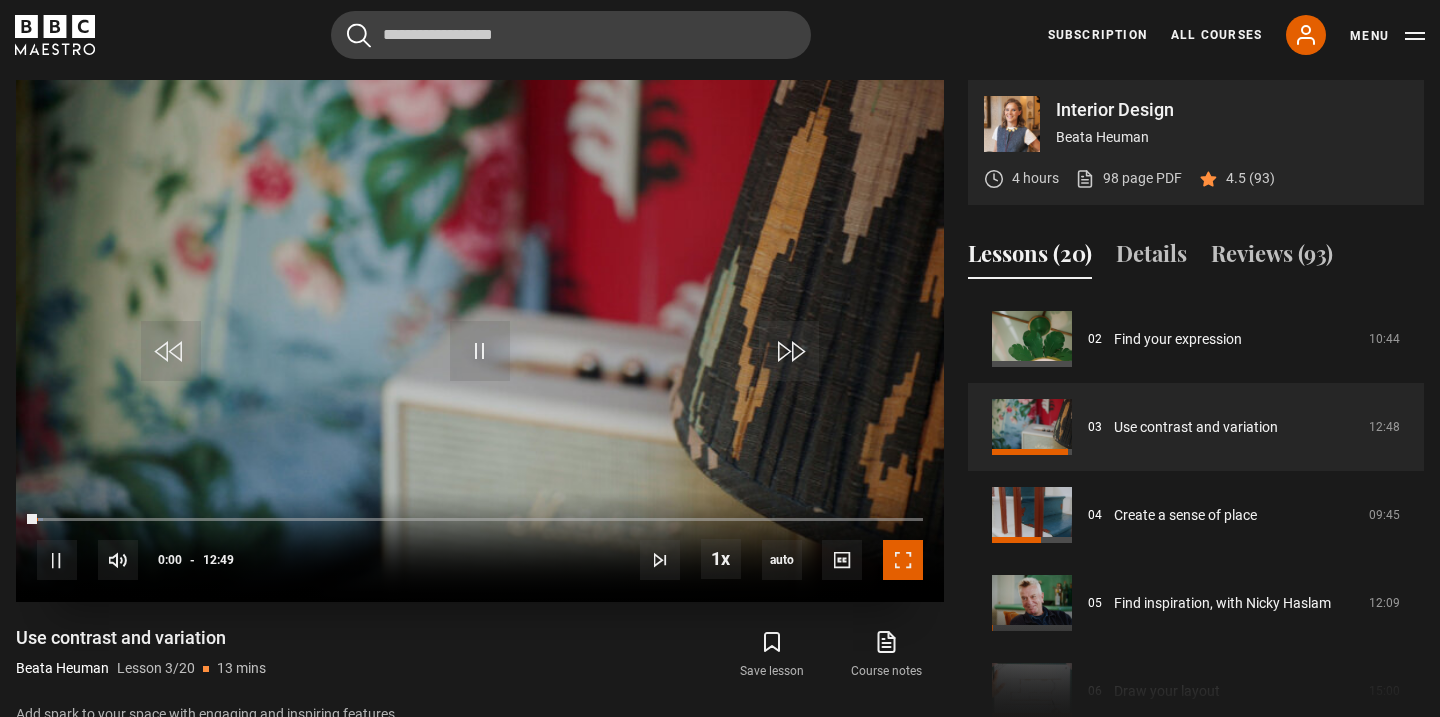 click at bounding box center (903, 560) 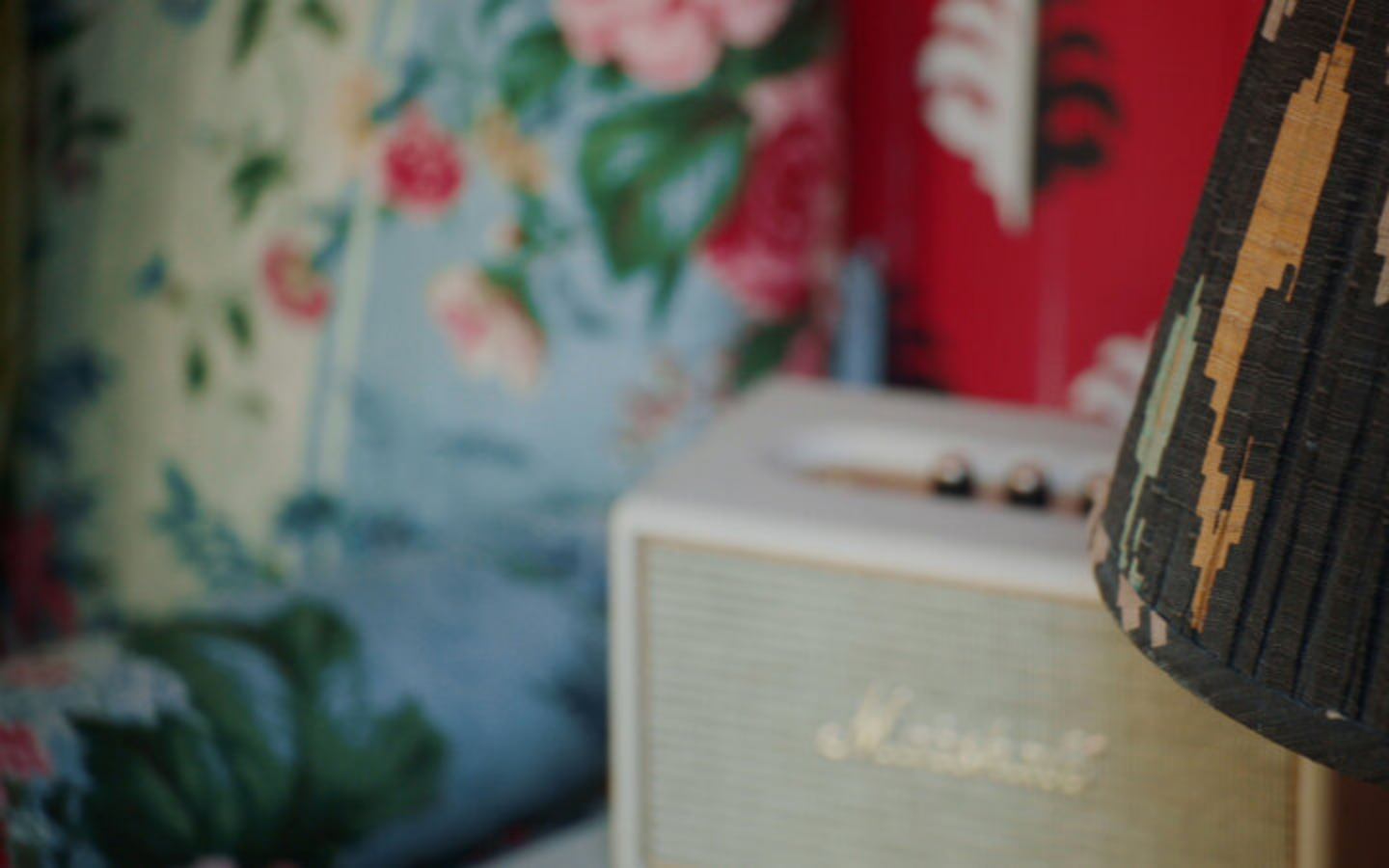 click at bounding box center (694, 434) 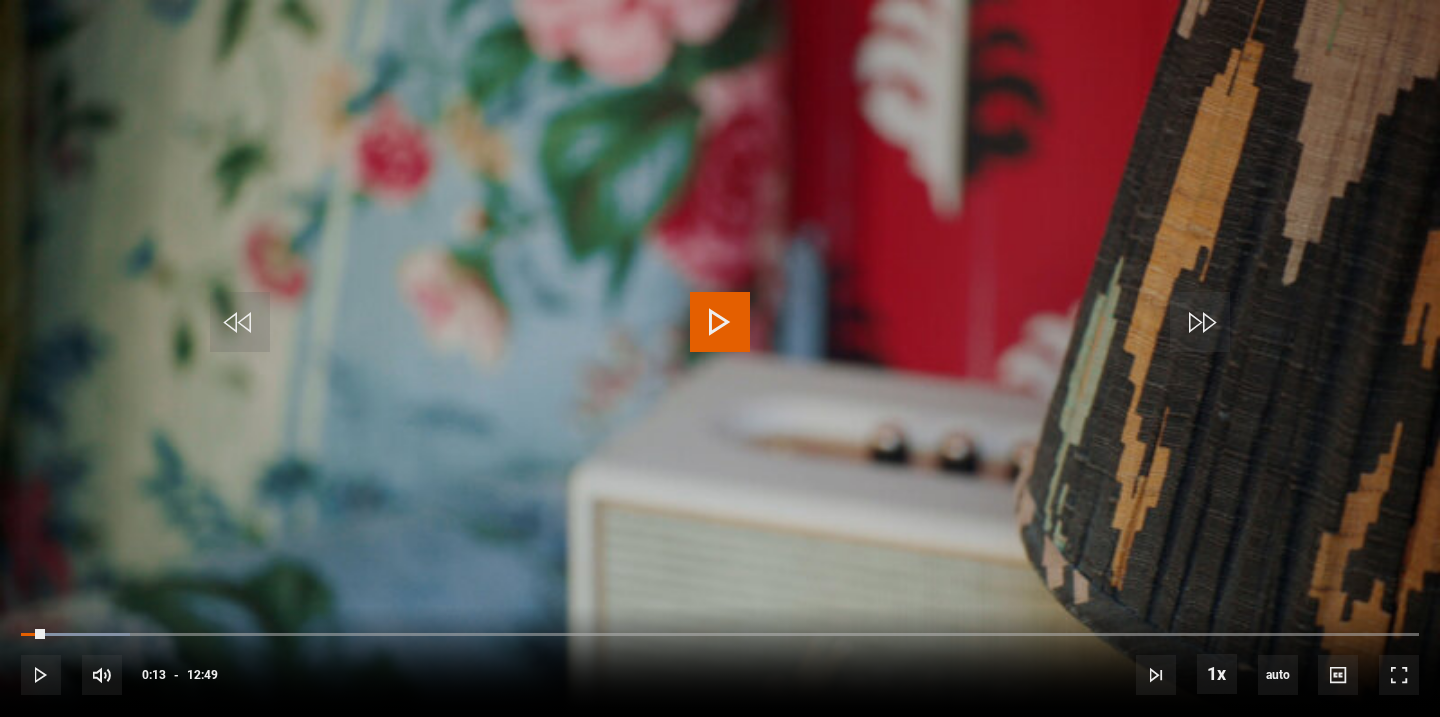 scroll, scrollTop: 0, scrollLeft: 0, axis: both 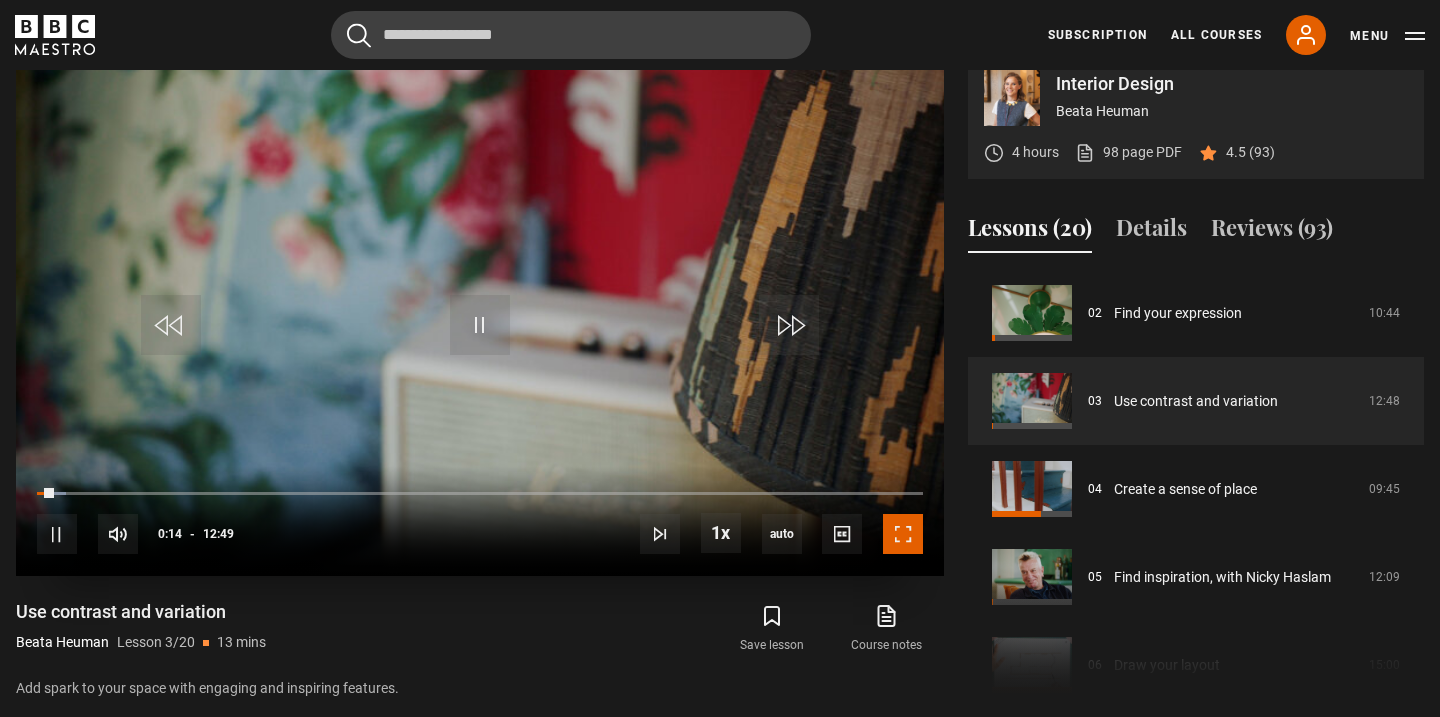 click at bounding box center (903, 534) 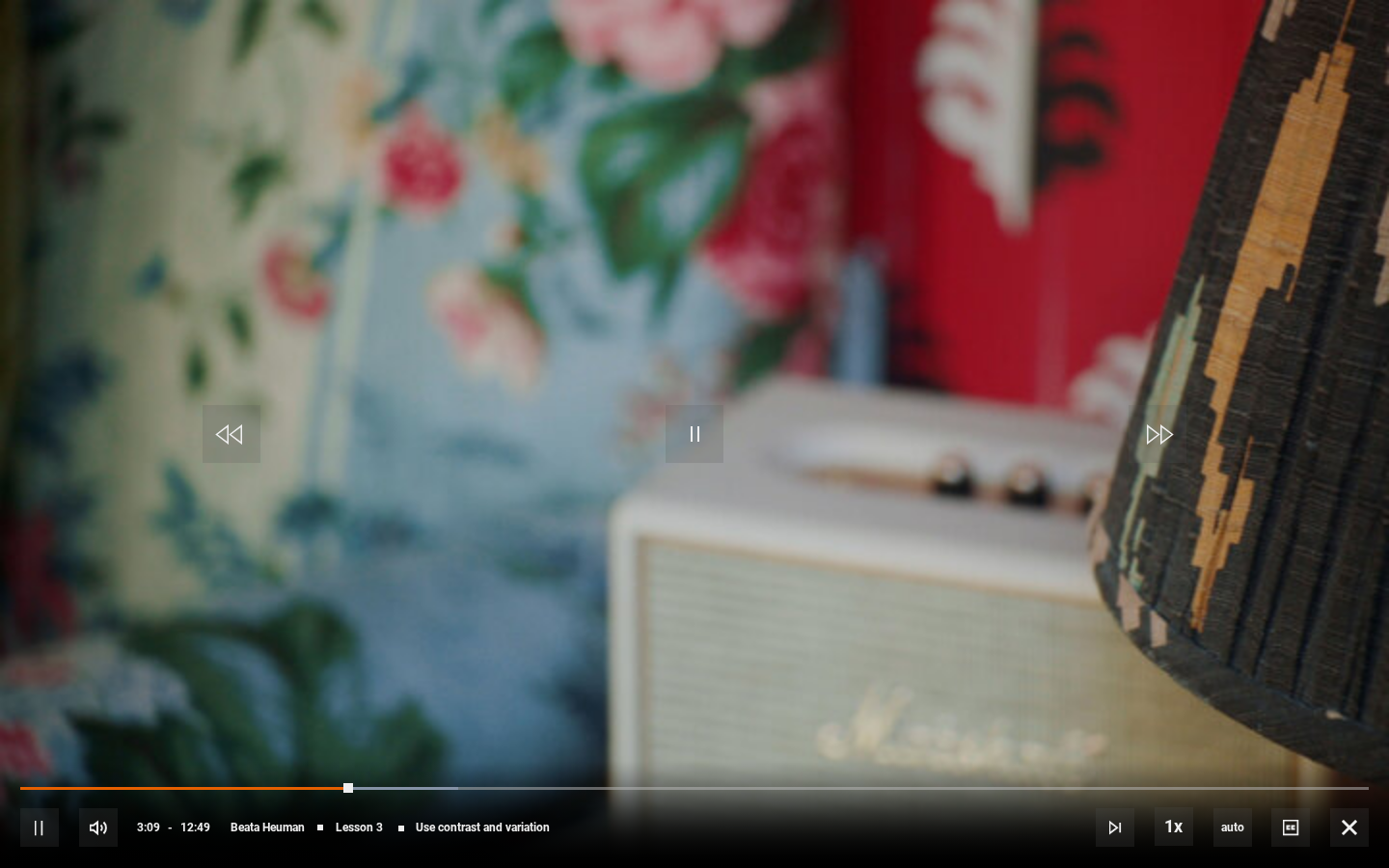 click at bounding box center (694, 434) 